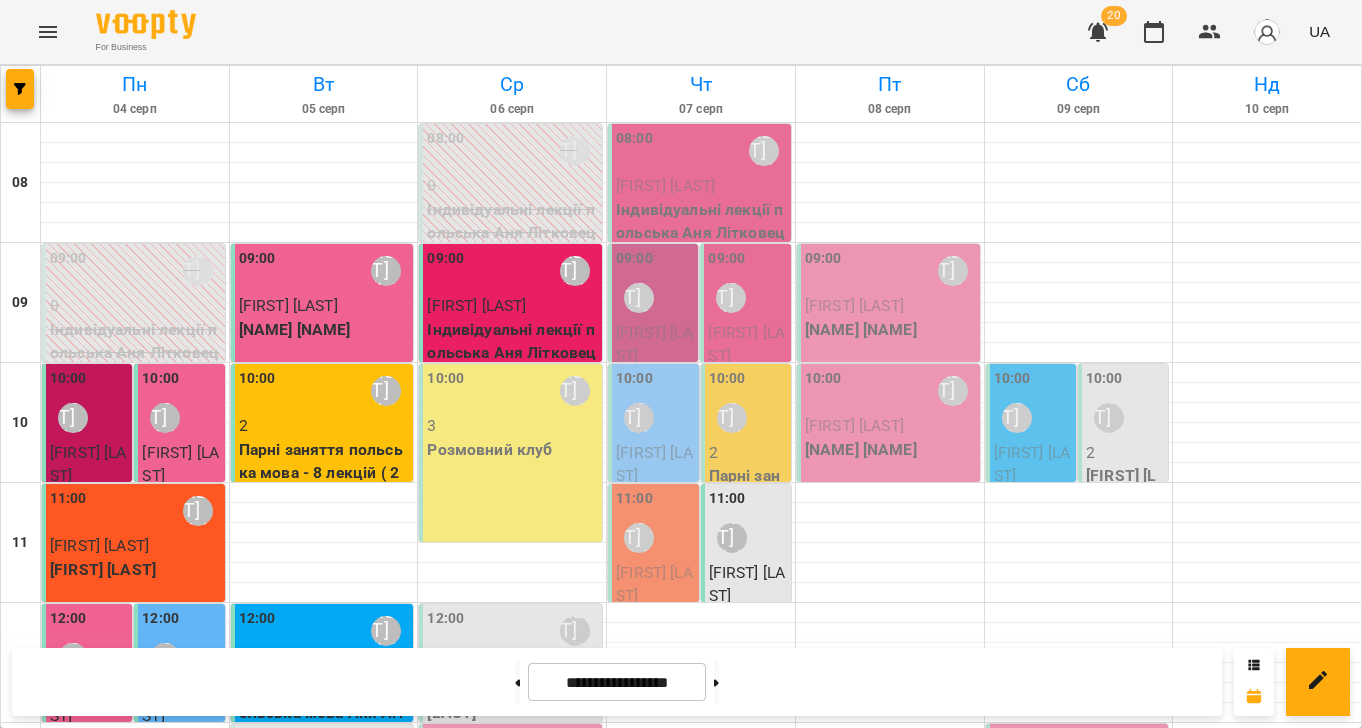 scroll, scrollTop: 0, scrollLeft: 0, axis: both 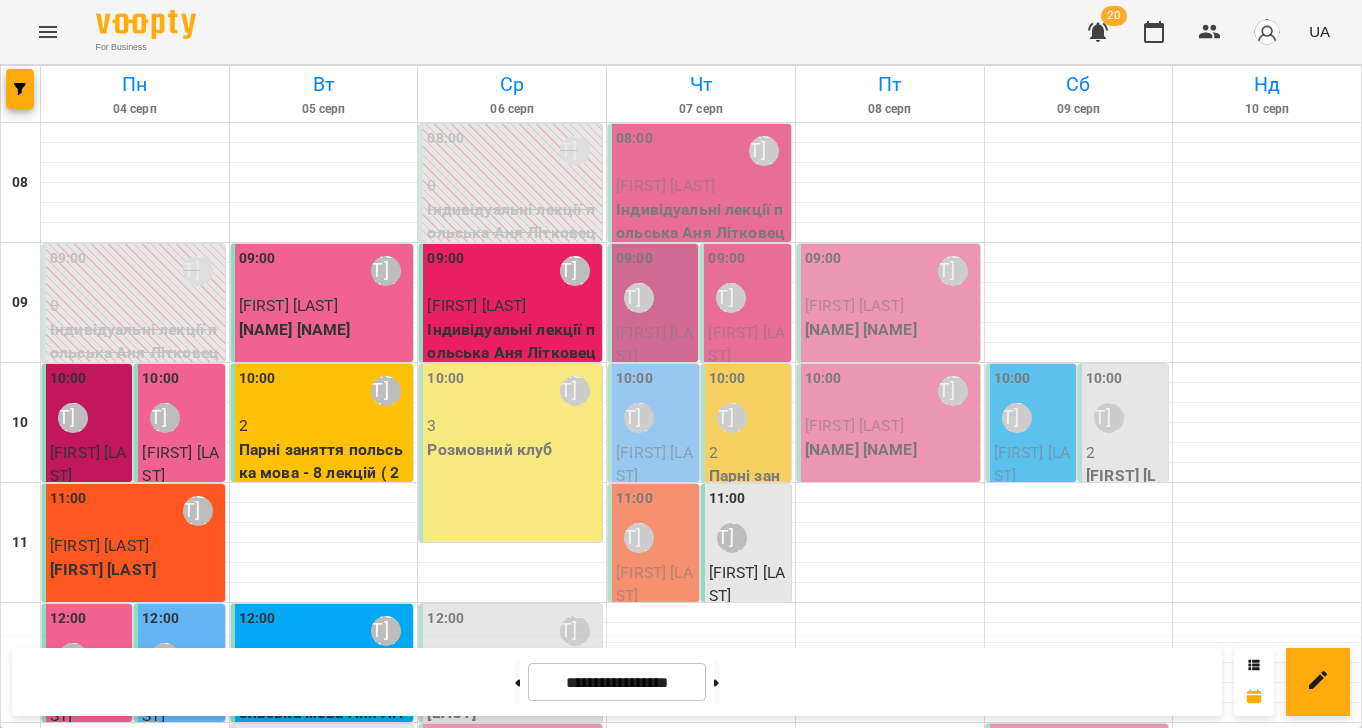click on "[FIRST] [LAST]" at bounding box center (476, 785) 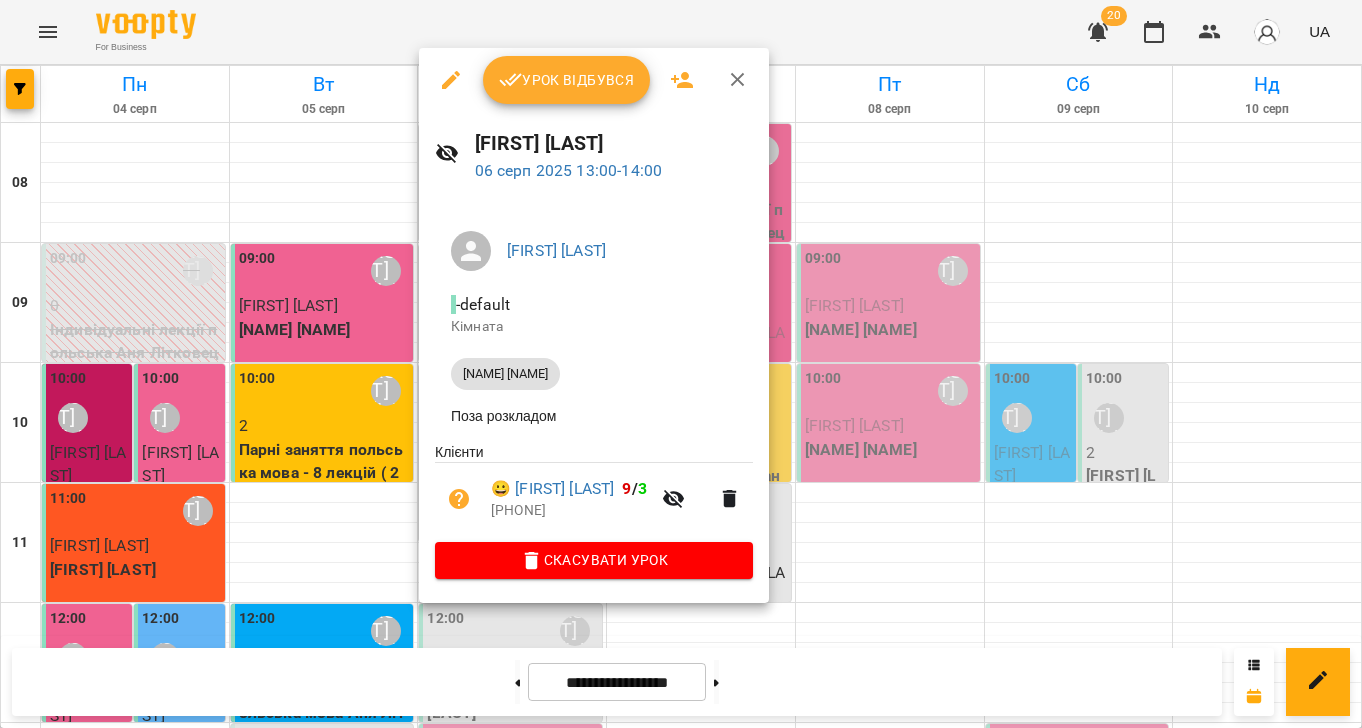 click on "Урок відбувся" at bounding box center [567, 80] 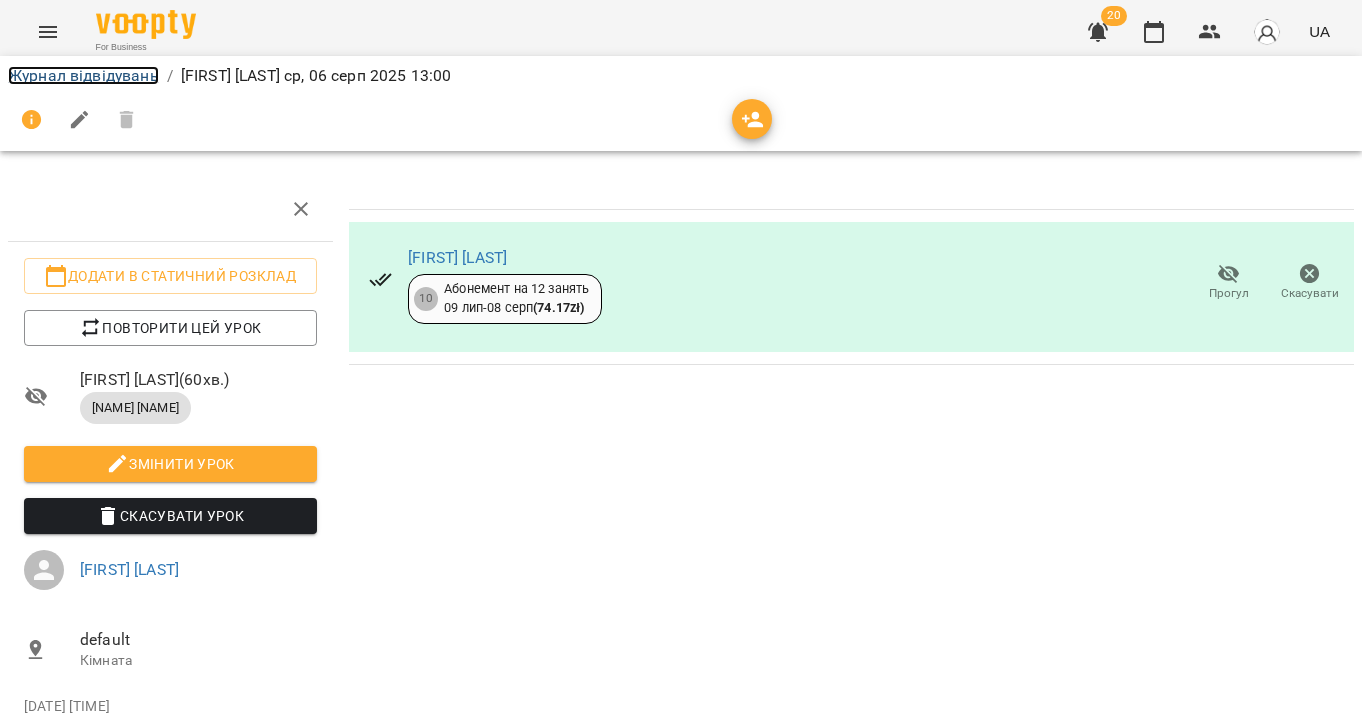 click on "Журнал відвідувань" at bounding box center [83, 75] 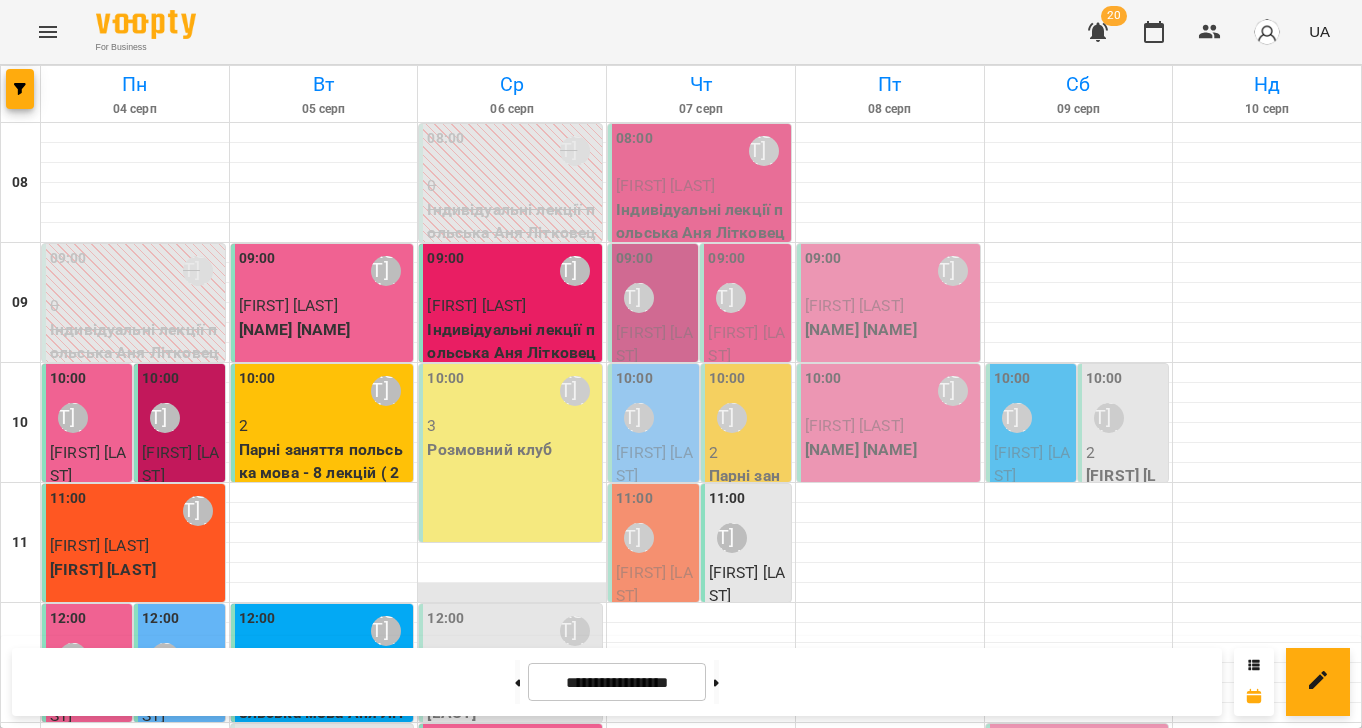 scroll, scrollTop: 367, scrollLeft: 0, axis: vertical 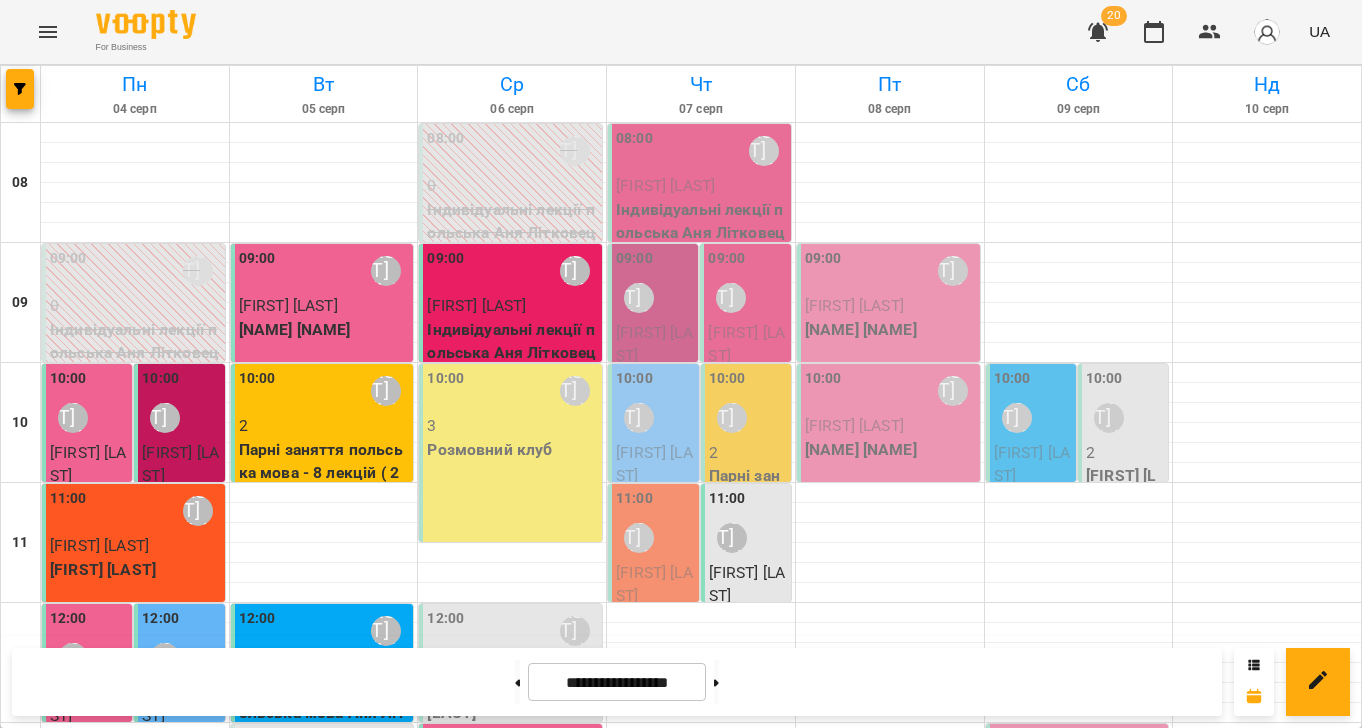 click on "[NAME] [NAME]" at bounding box center [512, 810] 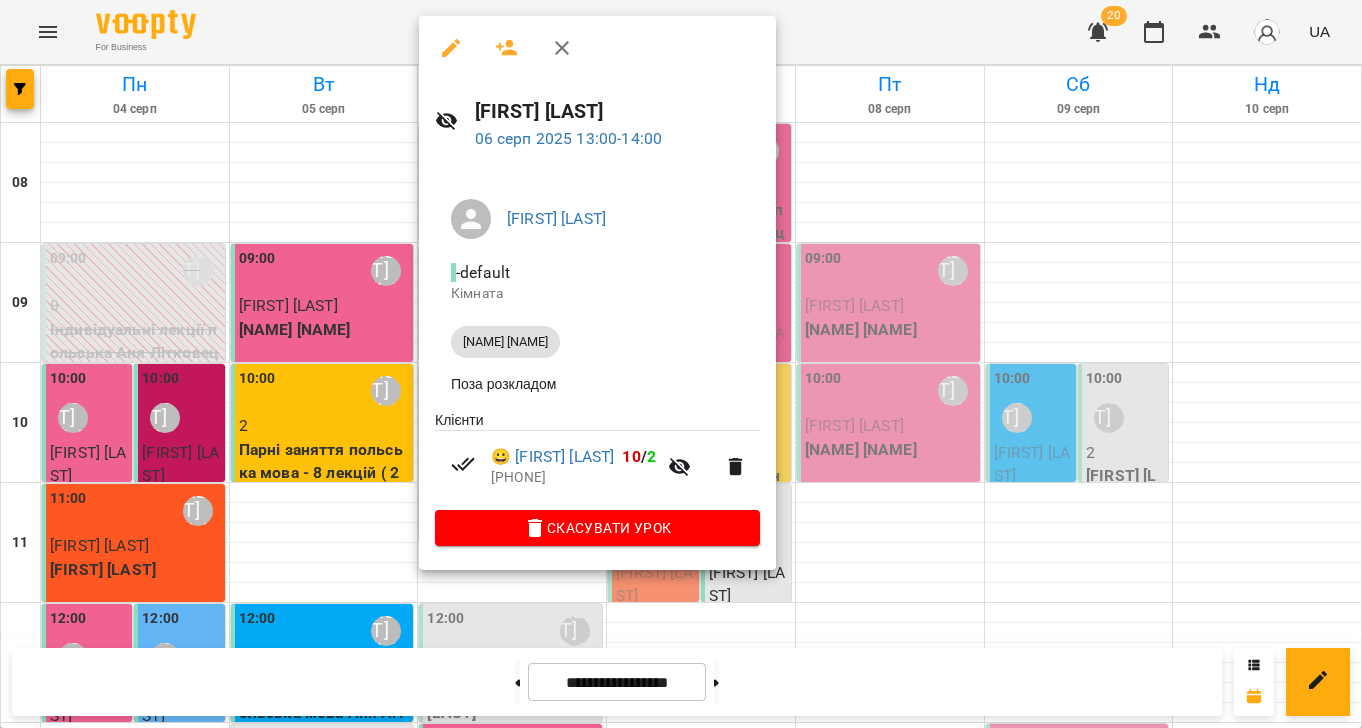 click 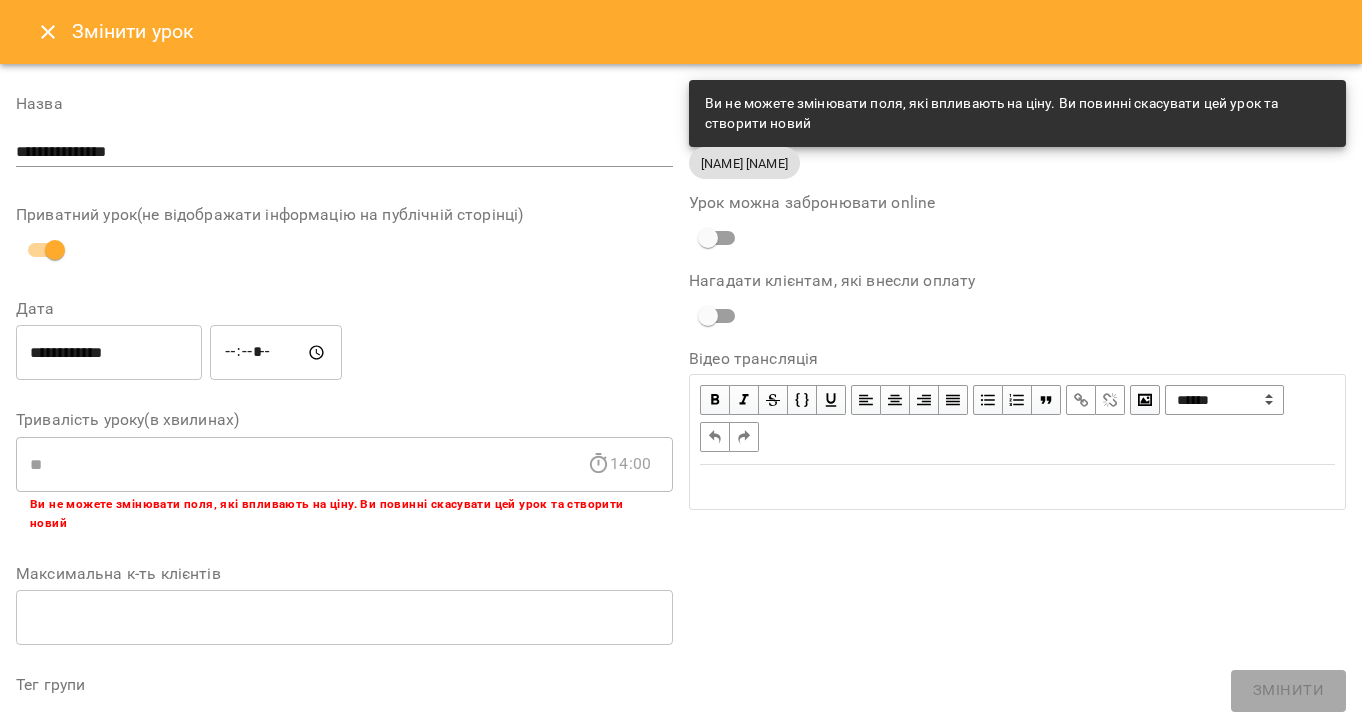 click on "*****" at bounding box center (276, 353) 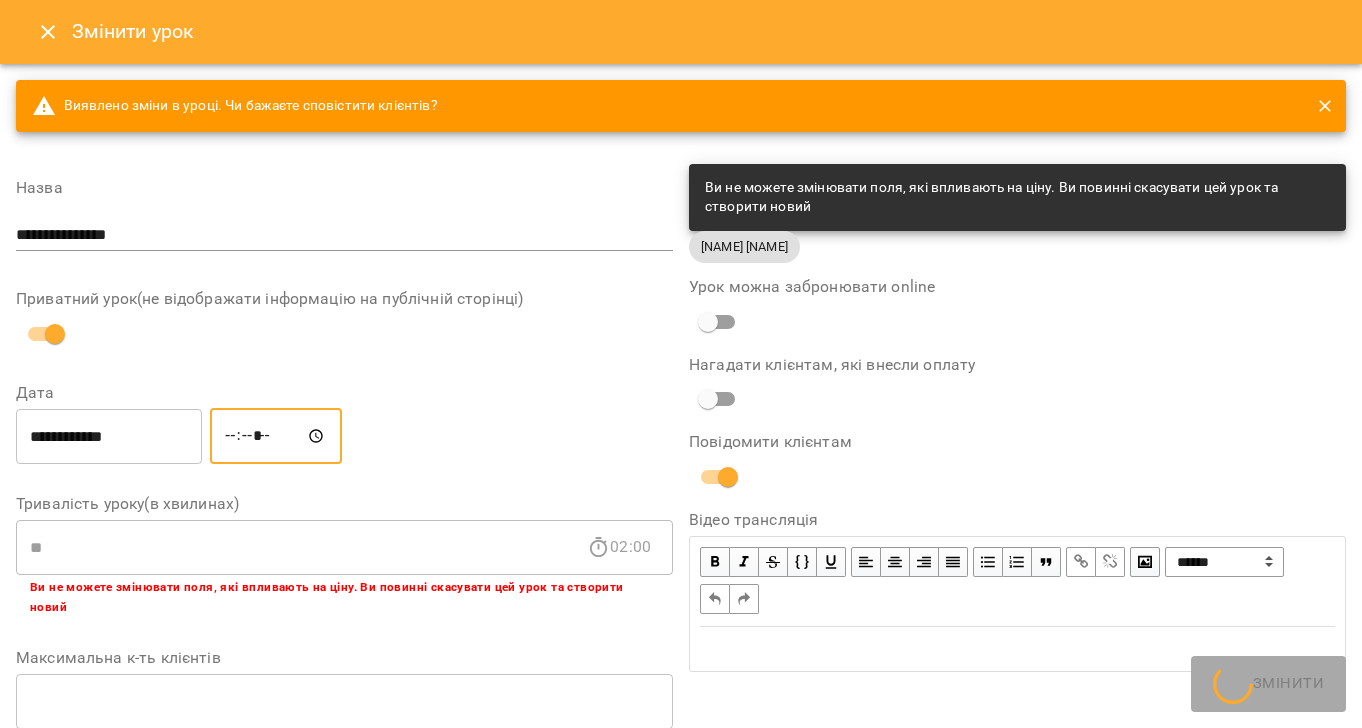 type on "*****" 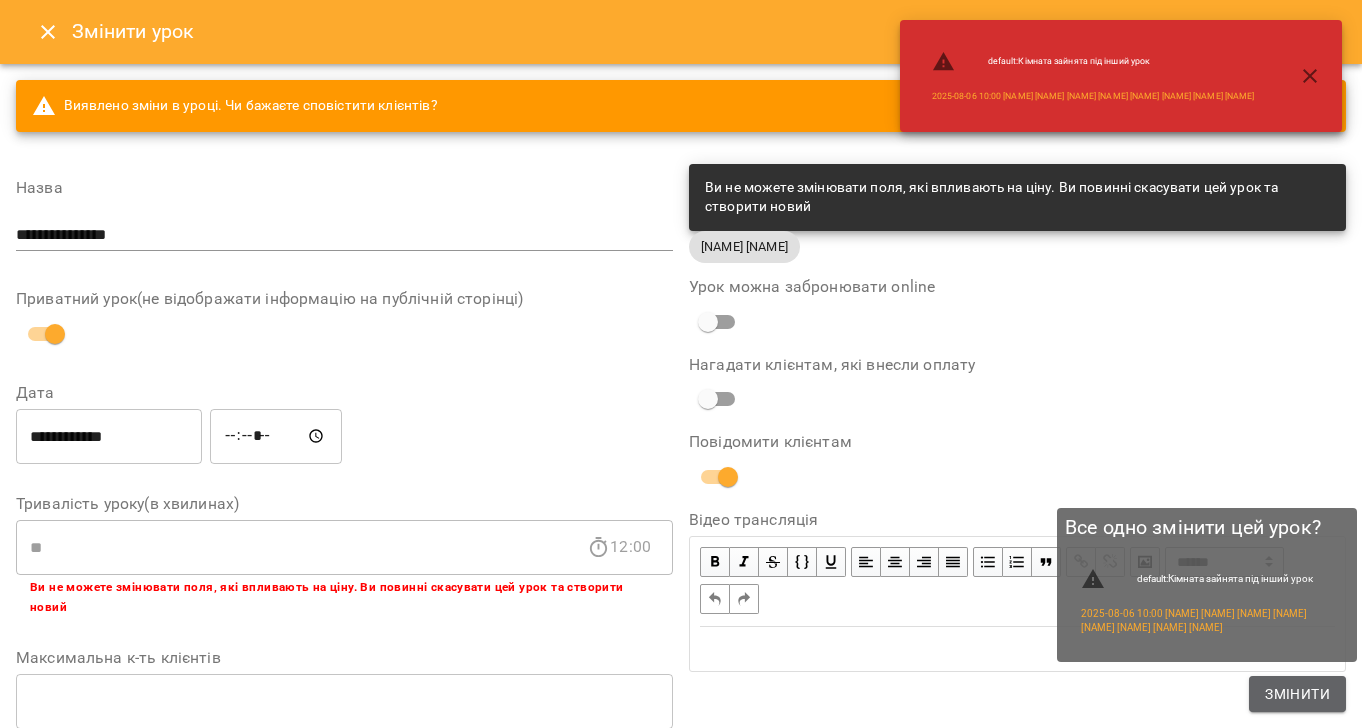 click on "Змінити" at bounding box center [1297, 694] 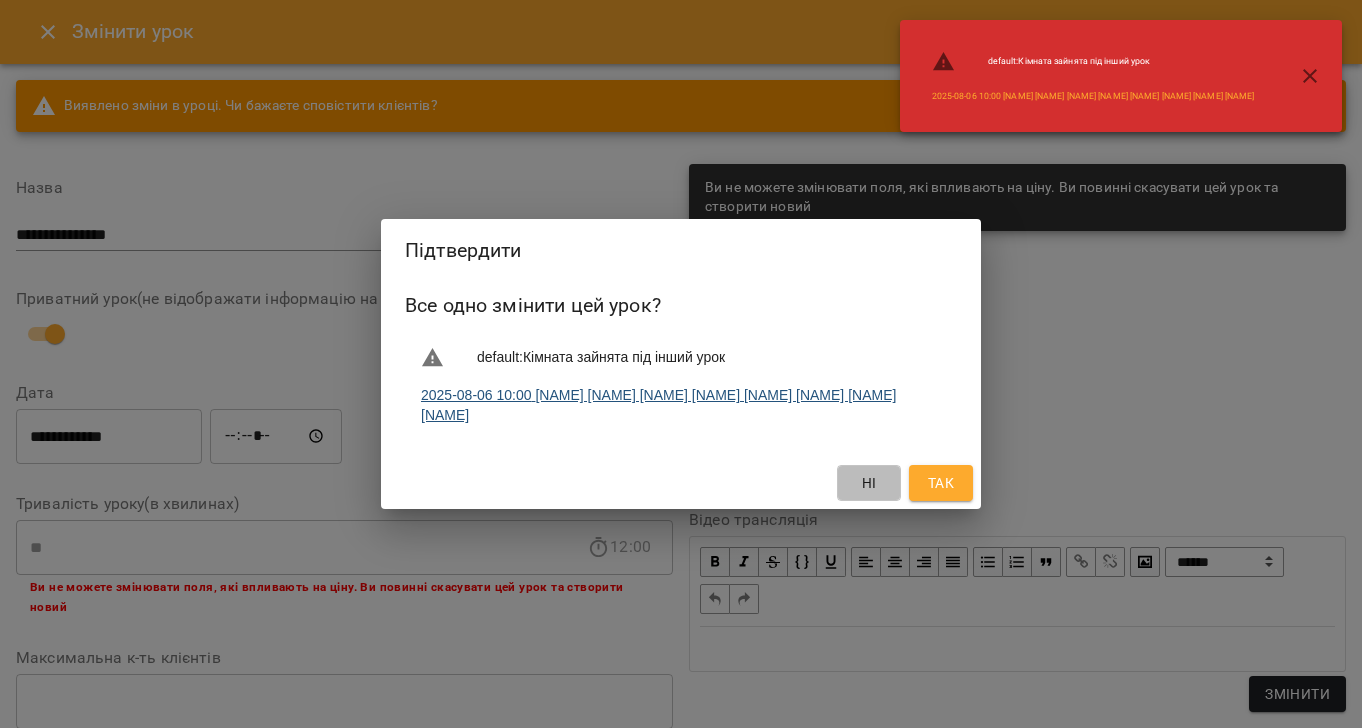 drag, startPoint x: 847, startPoint y: 482, endPoint x: 603, endPoint y: 389, distance: 261.1226 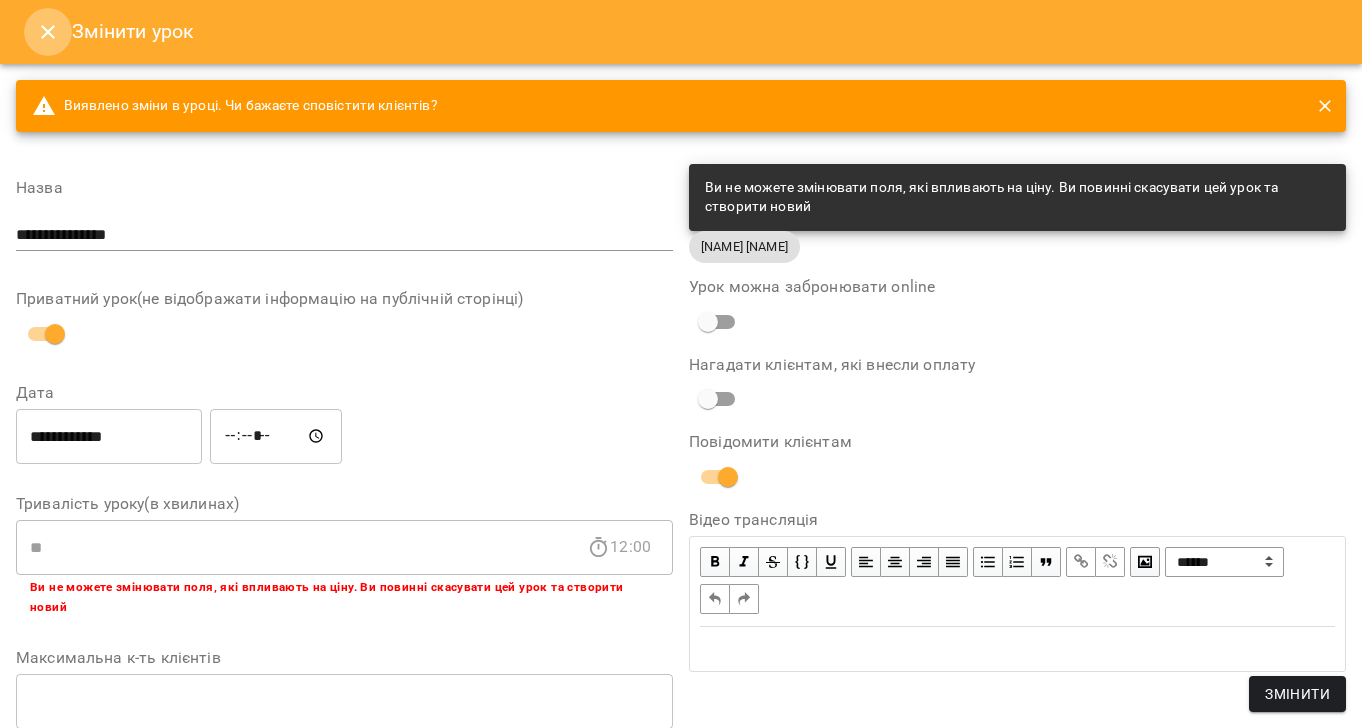 click 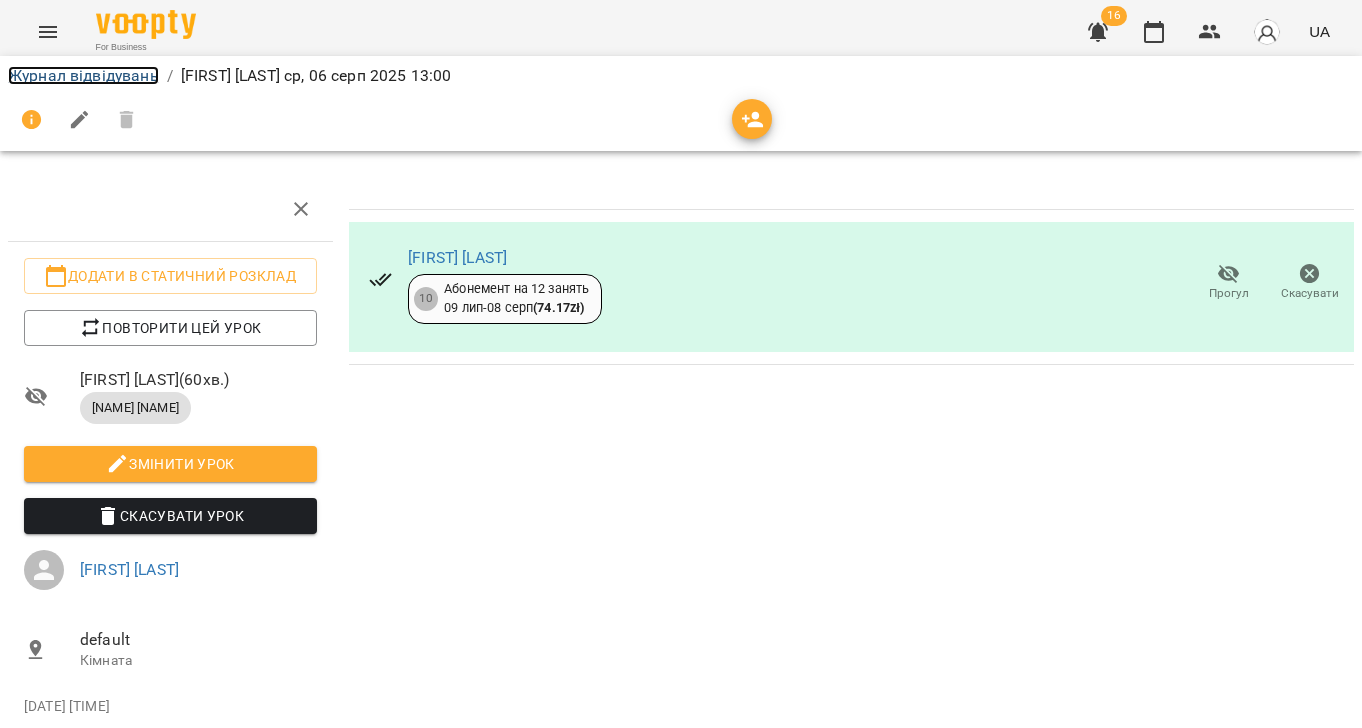 click on "Журнал відвідувань" at bounding box center [83, 75] 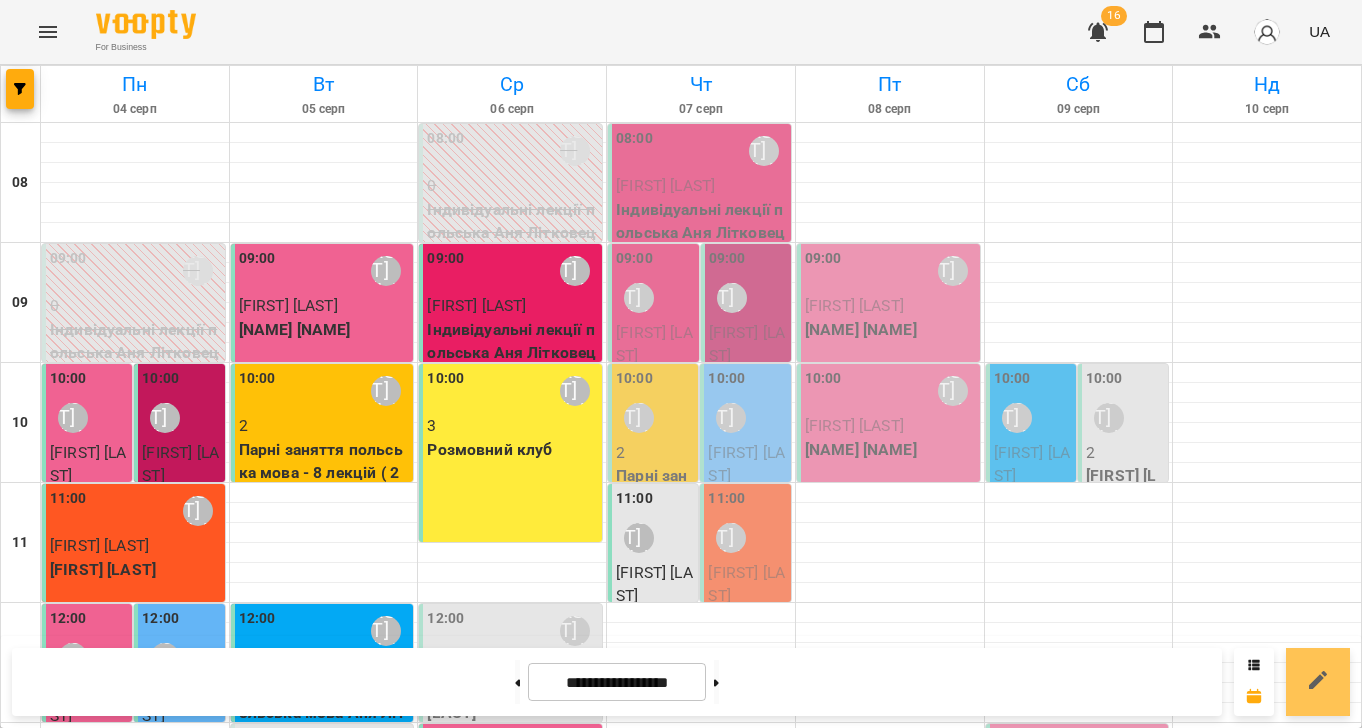 click at bounding box center (1318, 682) 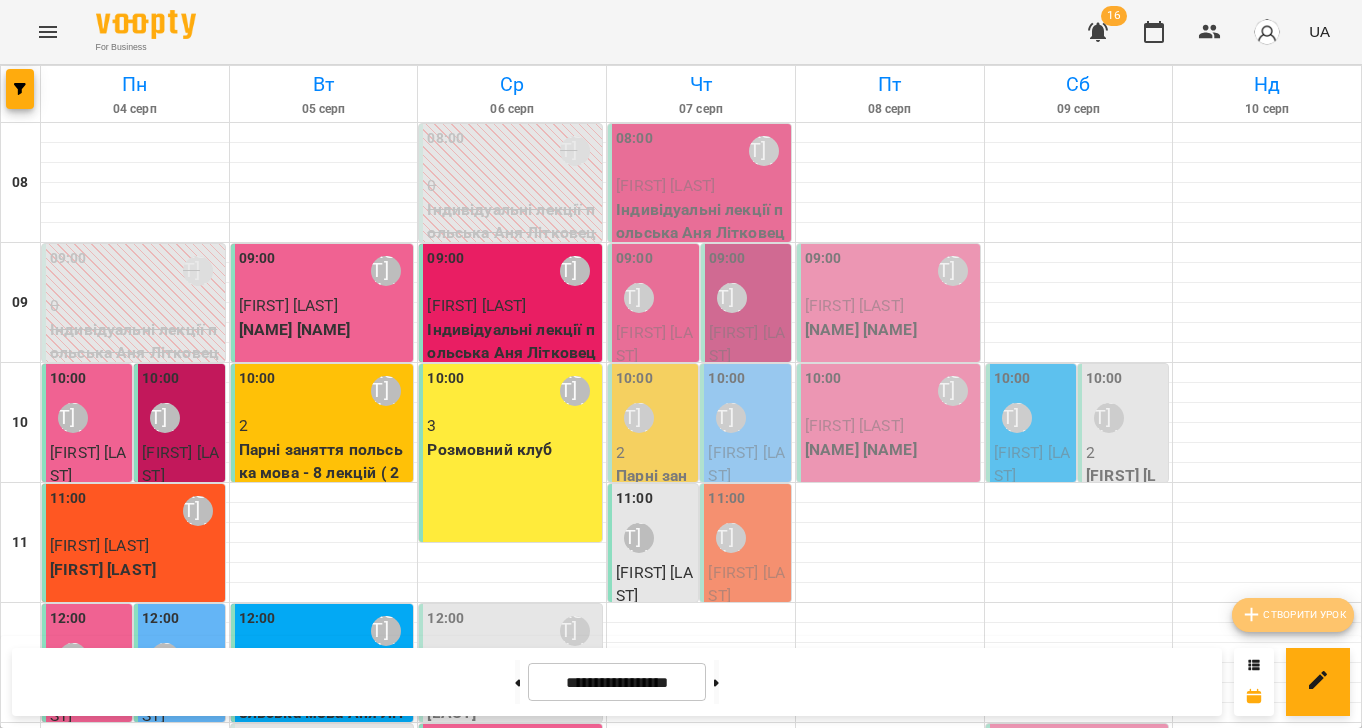 click on "Створити урок" at bounding box center (1293, 615) 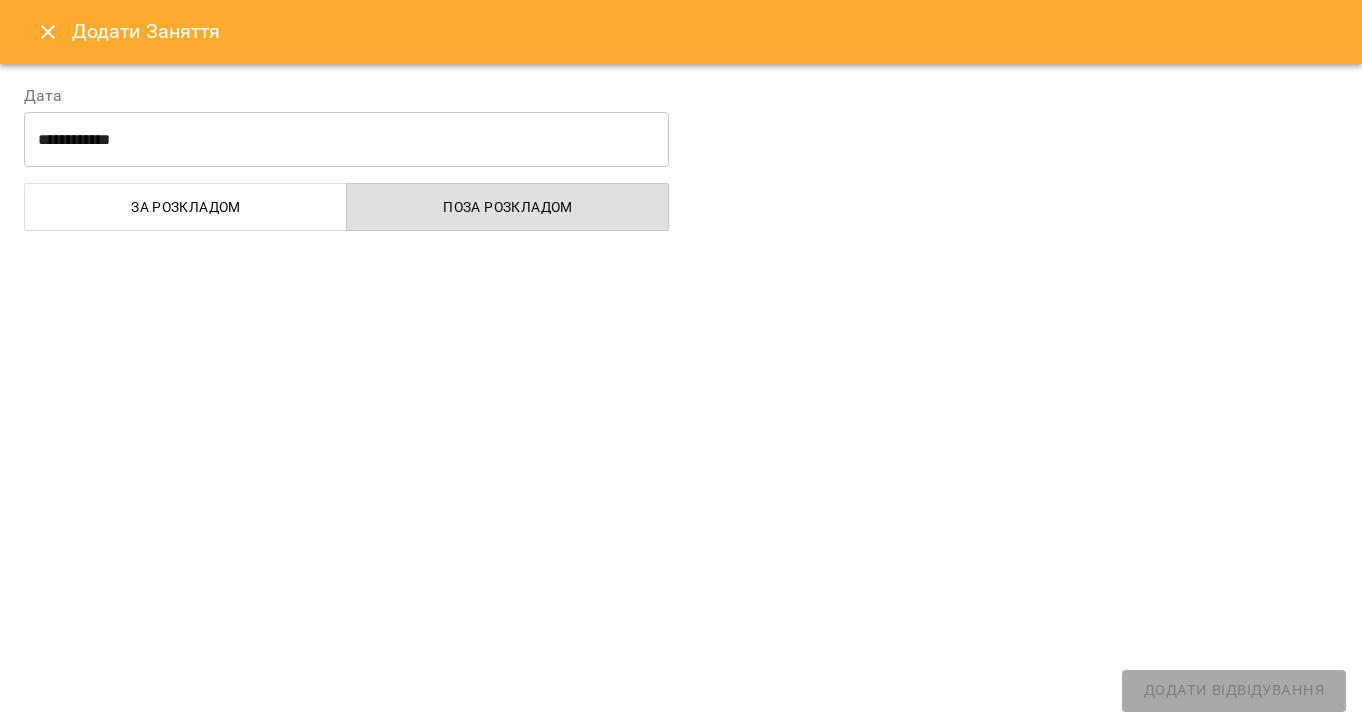 select 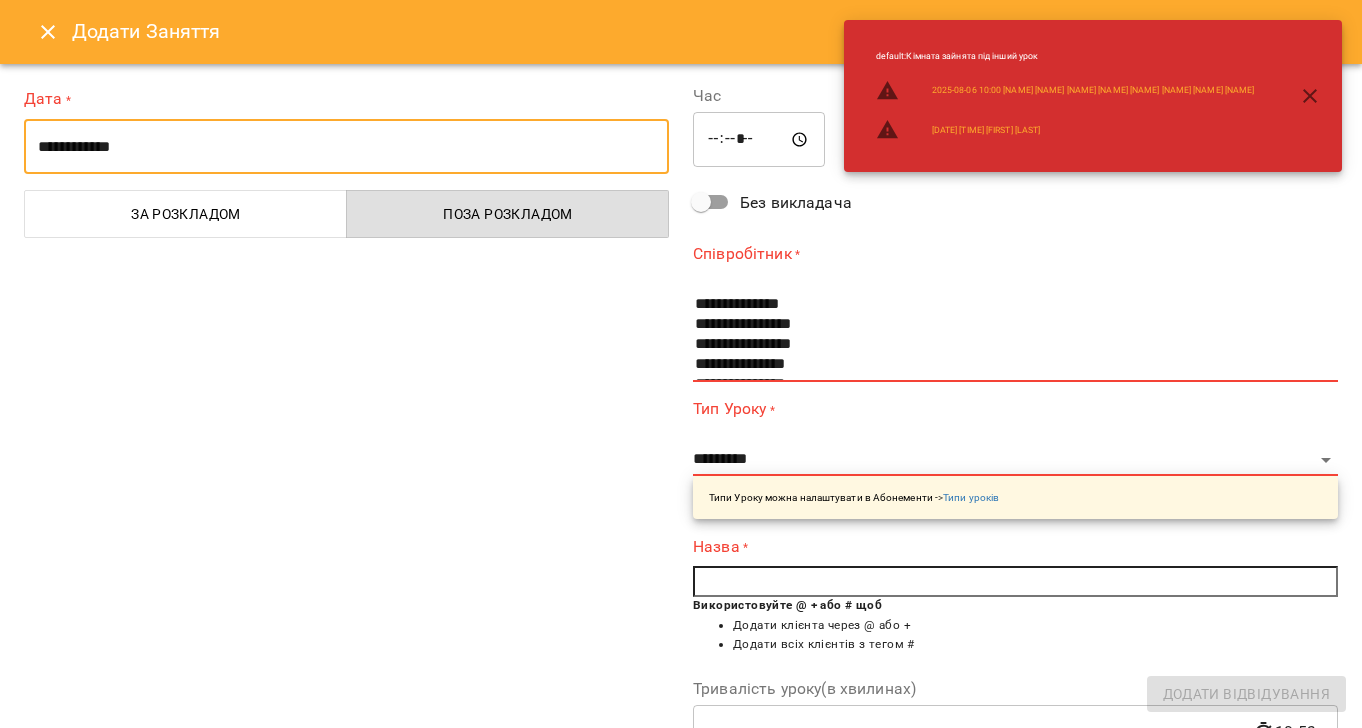 click on "**********" at bounding box center (346, 147) 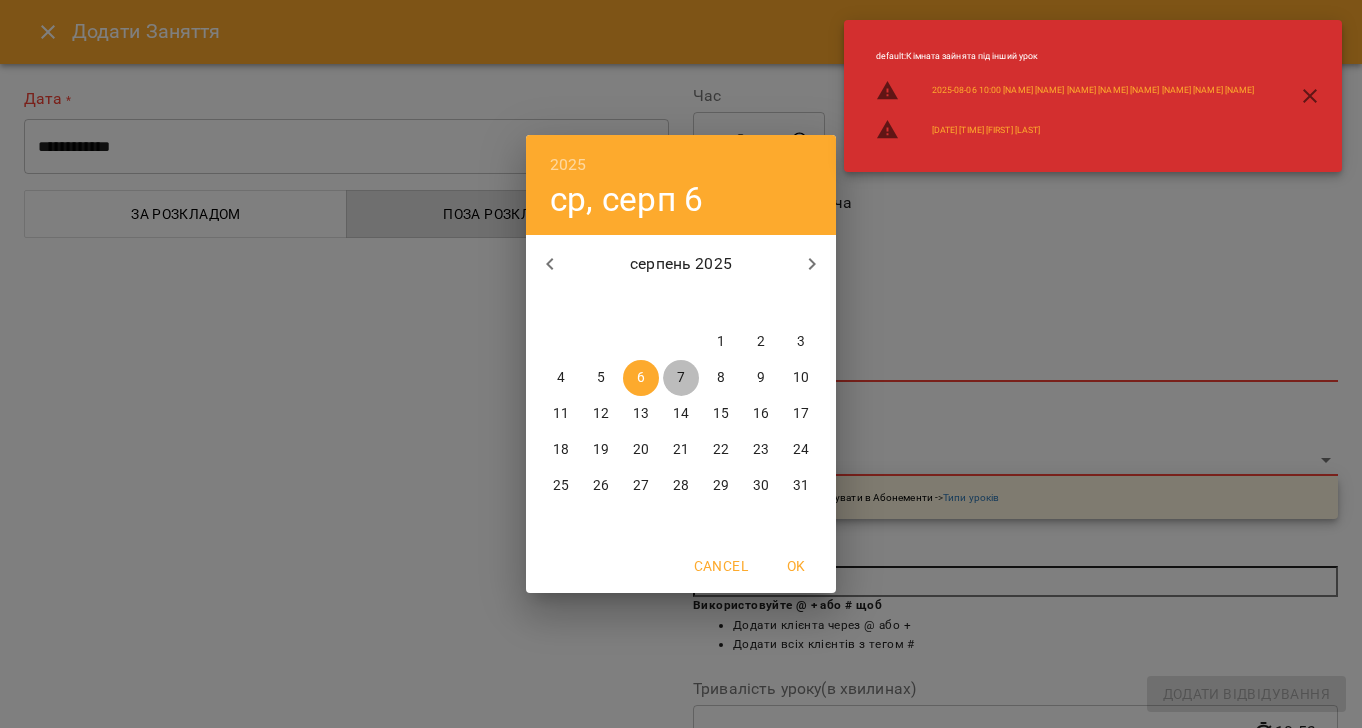 drag, startPoint x: 679, startPoint y: 374, endPoint x: 700, endPoint y: 162, distance: 213.03755 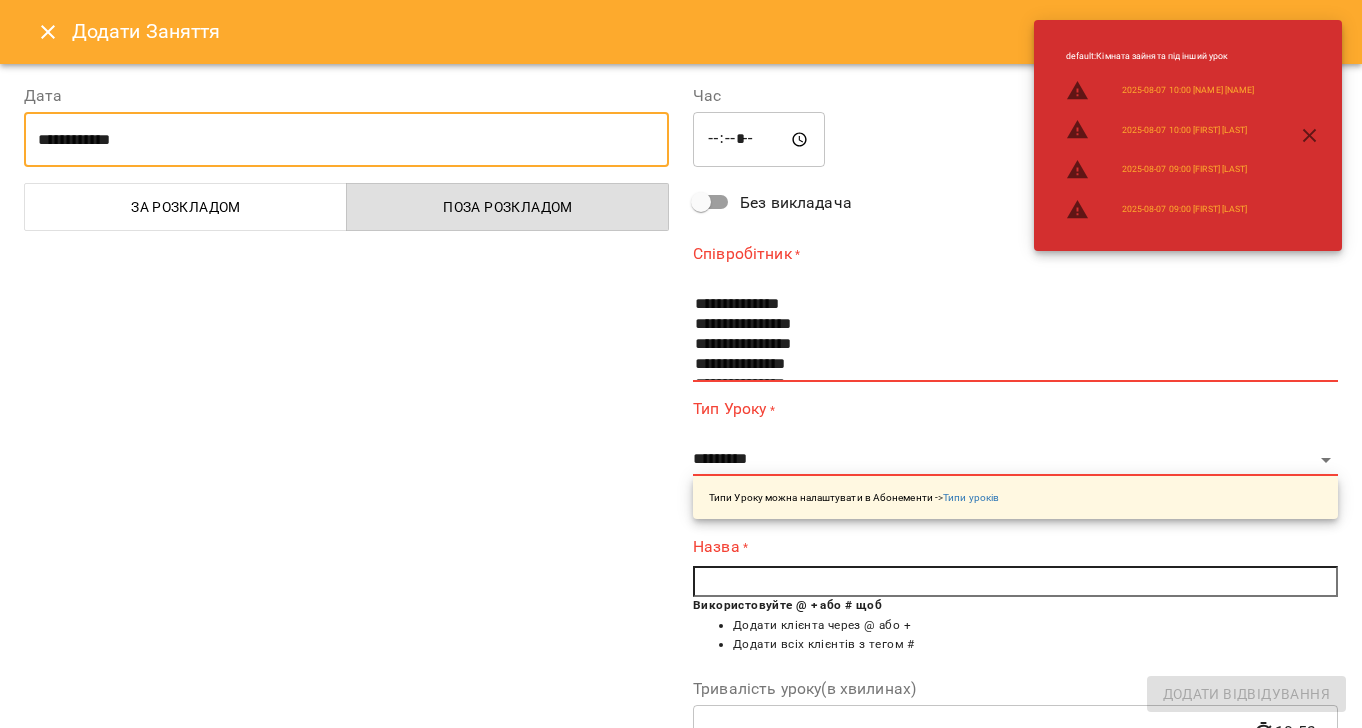 click on "*****" at bounding box center (759, 140) 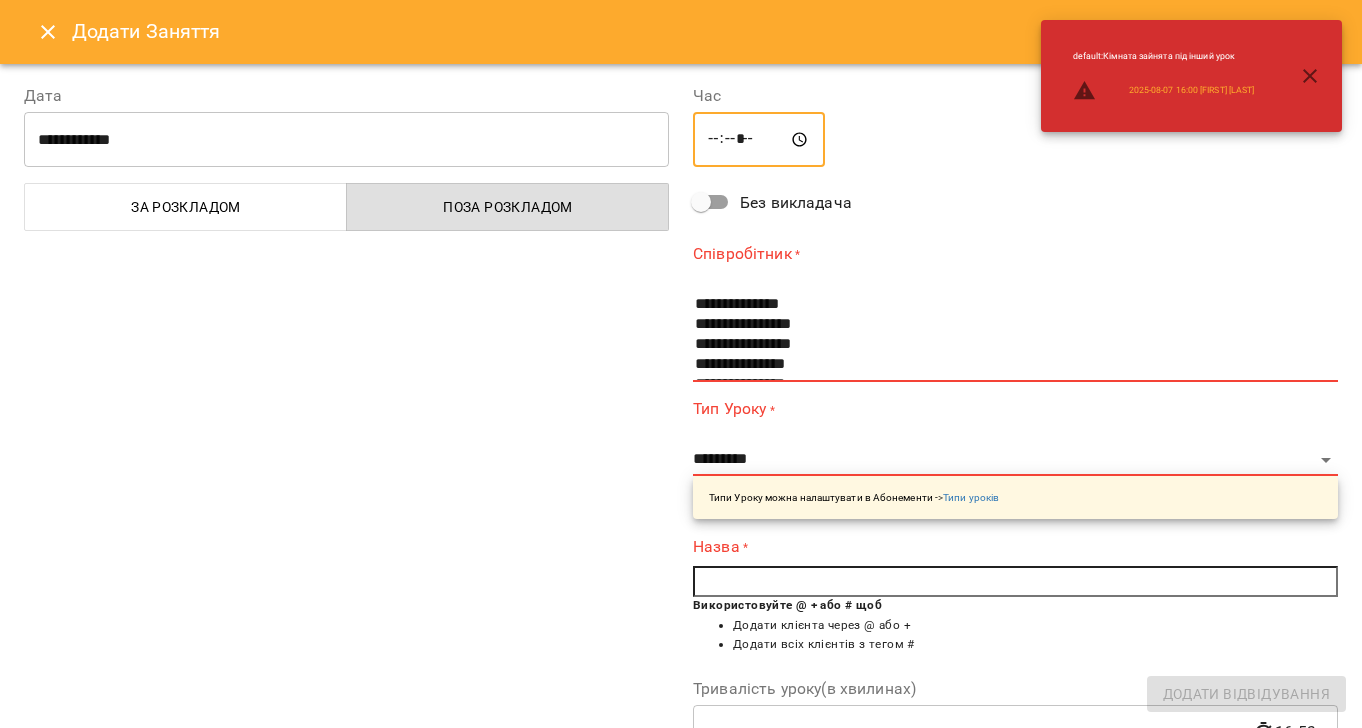 type on "*****" 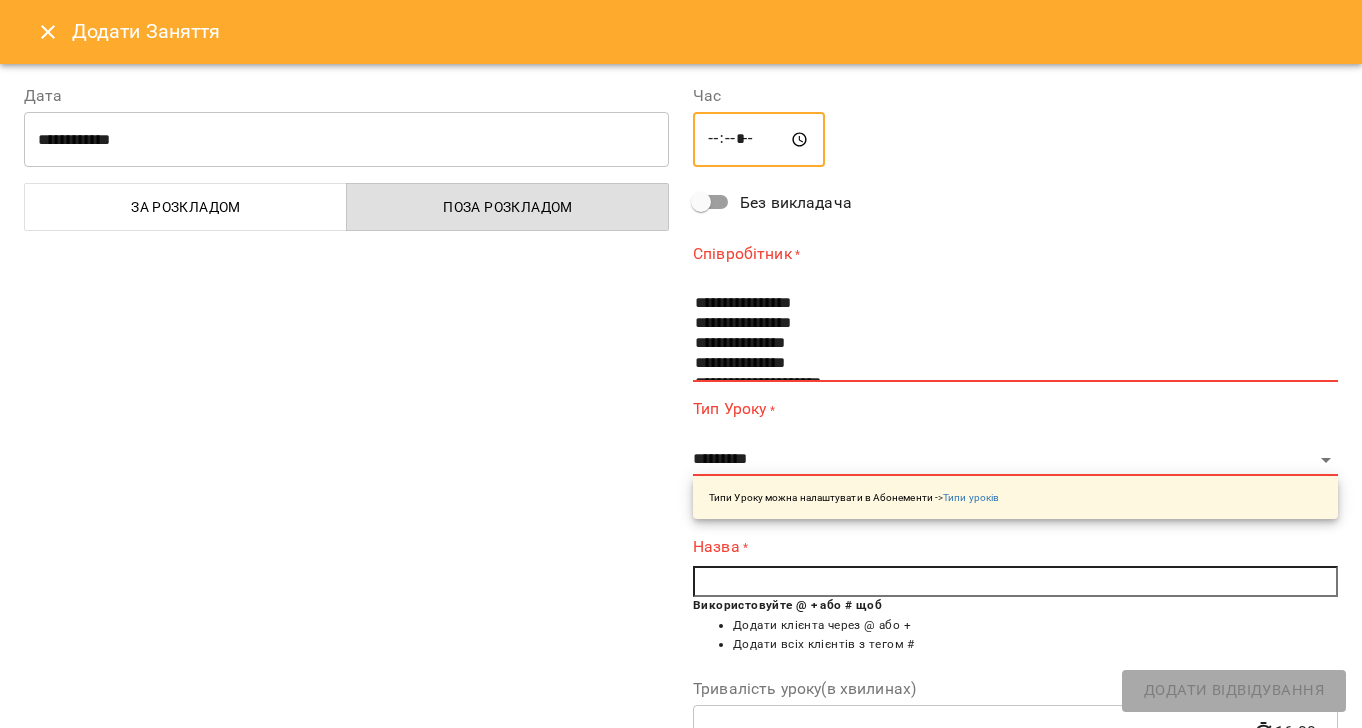 scroll, scrollTop: 30, scrollLeft: 0, axis: vertical 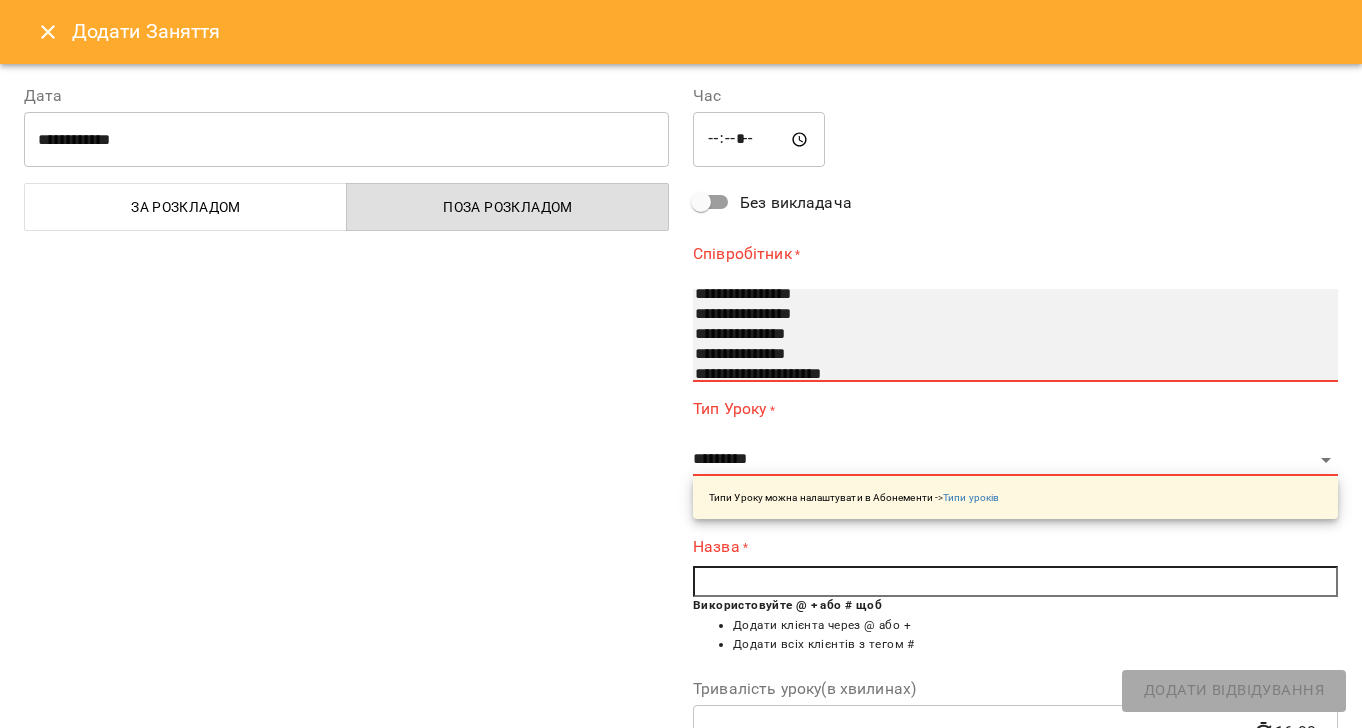 drag, startPoint x: 748, startPoint y: 311, endPoint x: 762, endPoint y: 369, distance: 59.665737 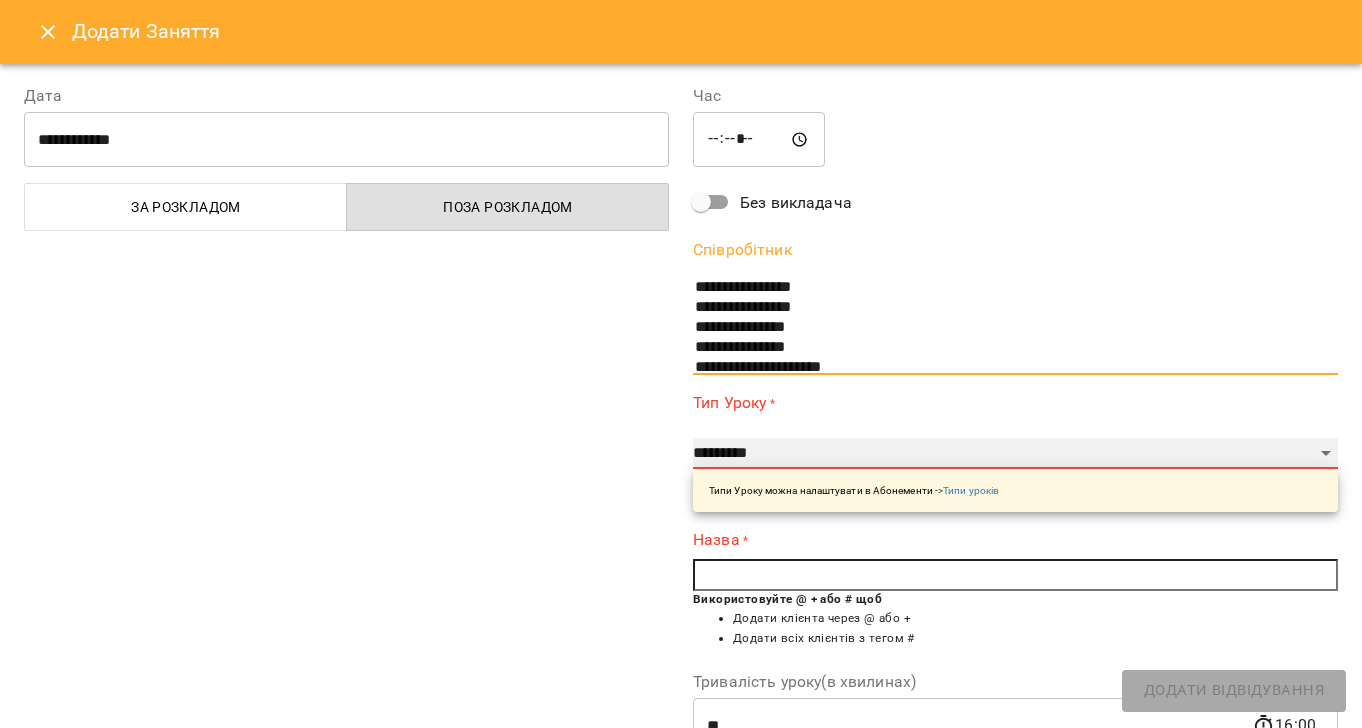 click on "**********" at bounding box center (1015, 454) 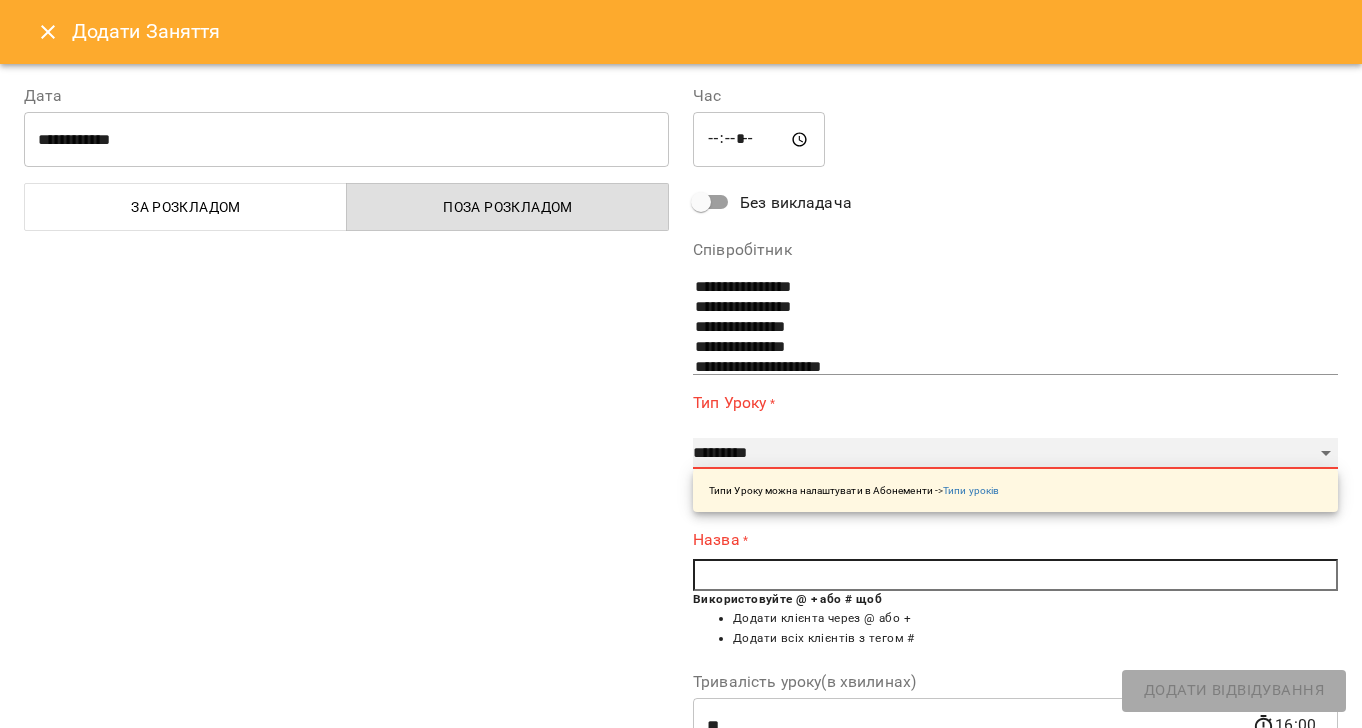select on "**********" 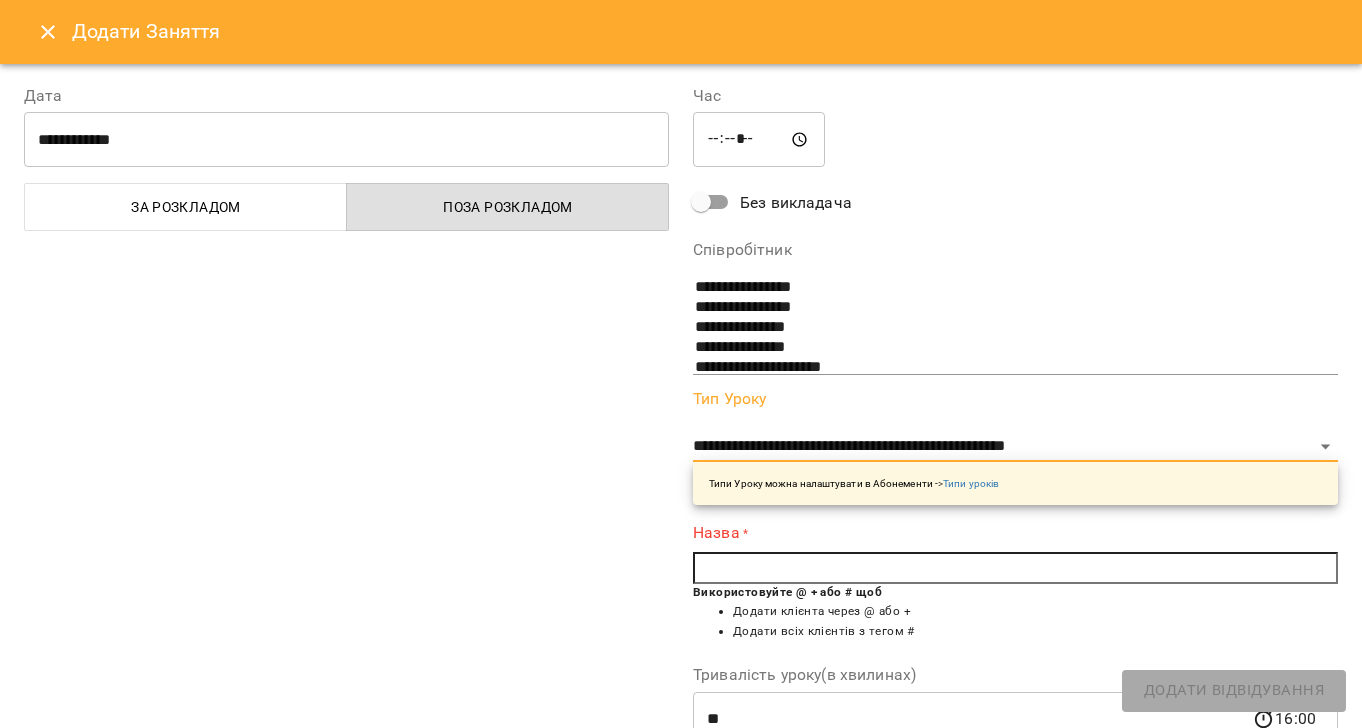 click at bounding box center (1015, 568) 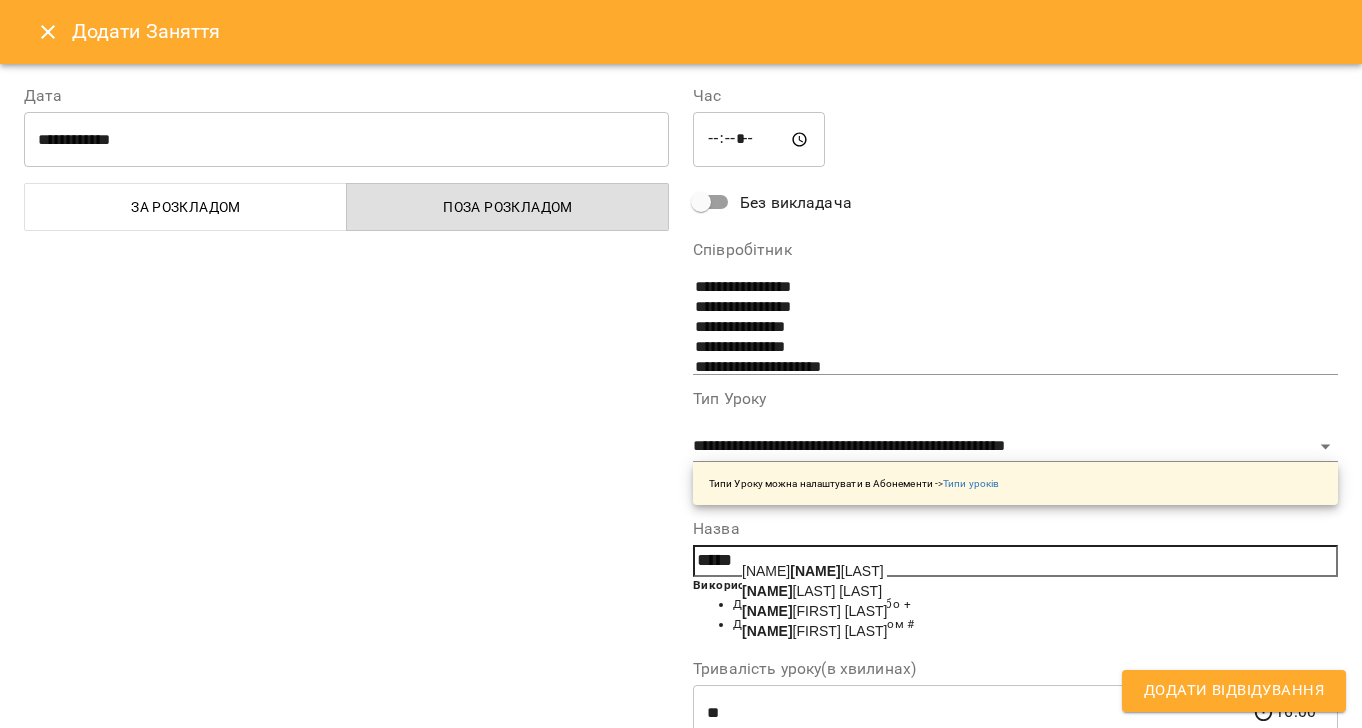 click on "[FIRST] [LAST]" at bounding box center [814, 631] 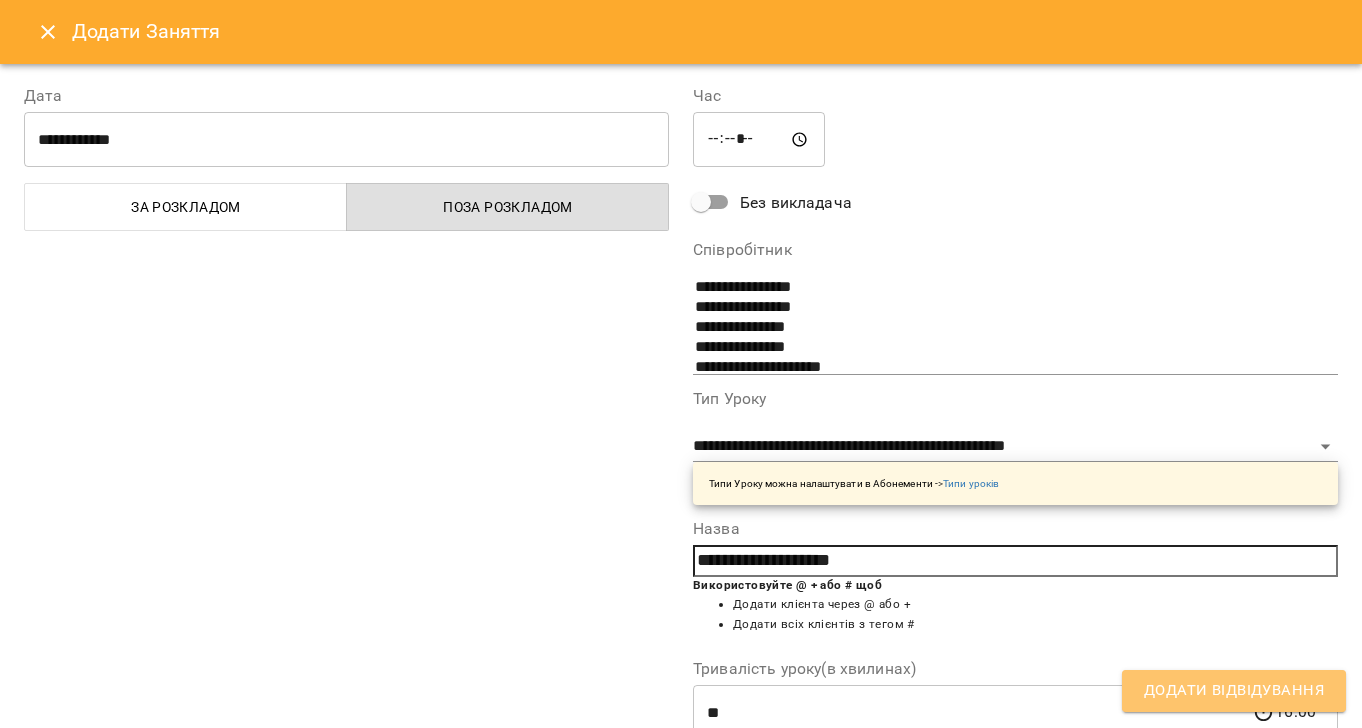 click on "Додати Відвідування" at bounding box center [1234, 691] 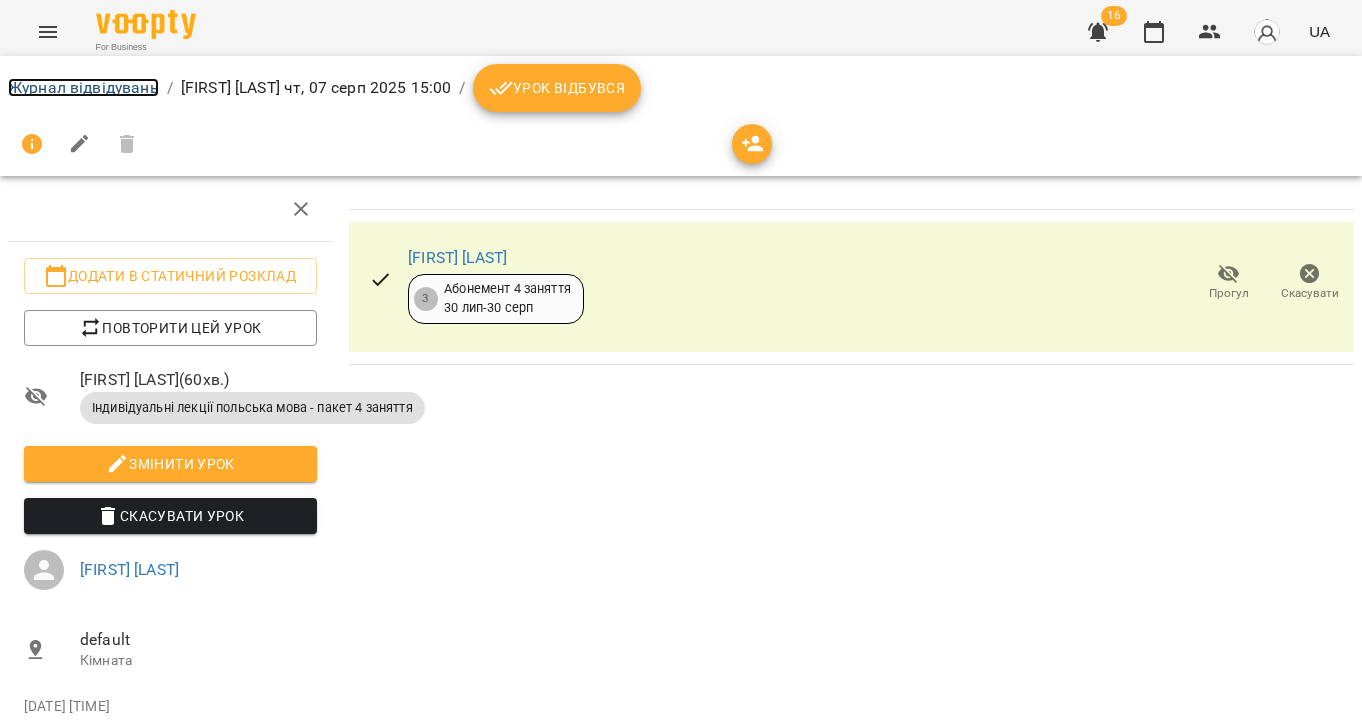 click on "Журнал відвідувань" at bounding box center (83, 87) 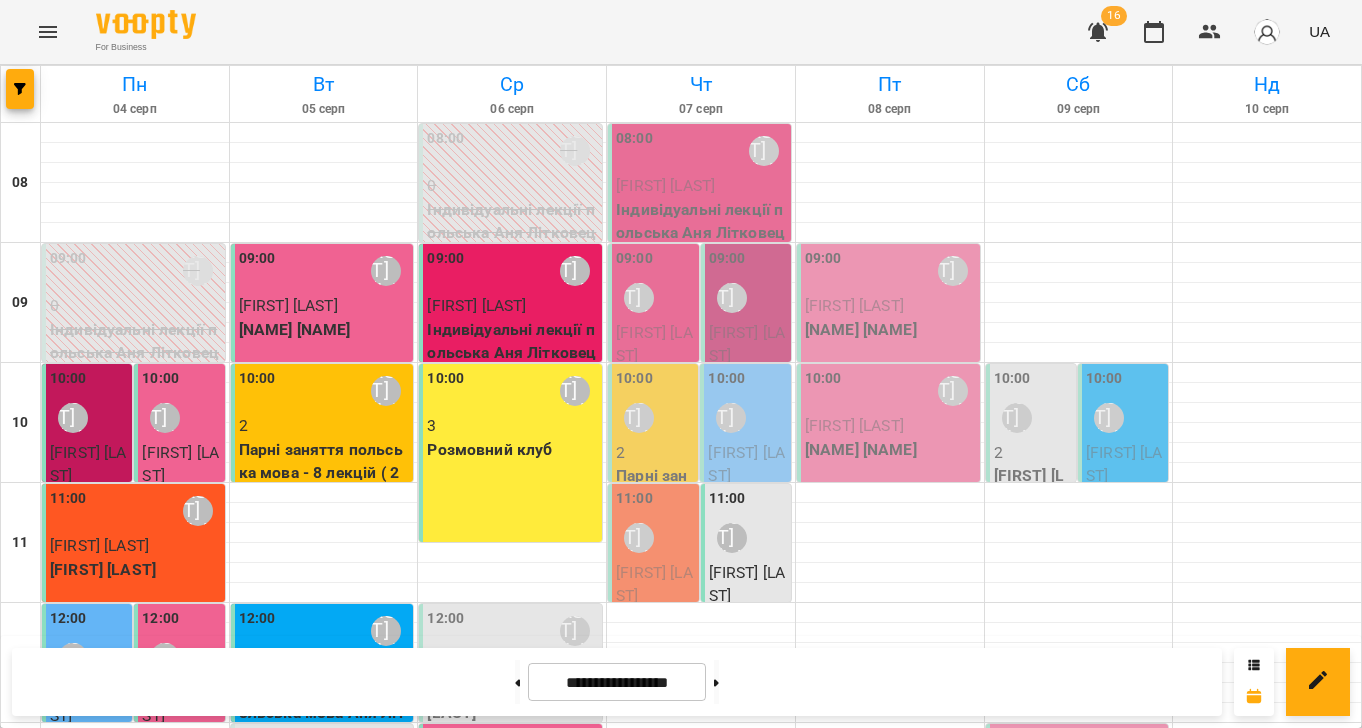 scroll, scrollTop: 385, scrollLeft: 0, axis: vertical 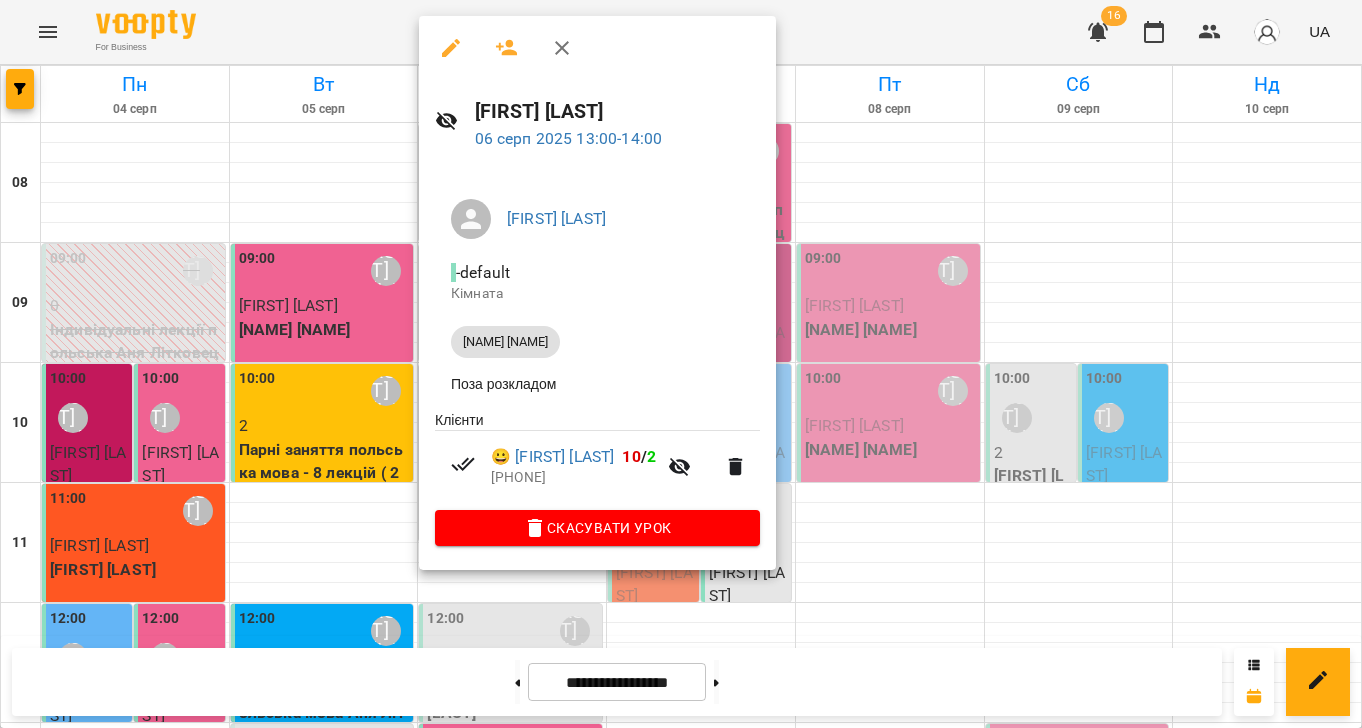 click 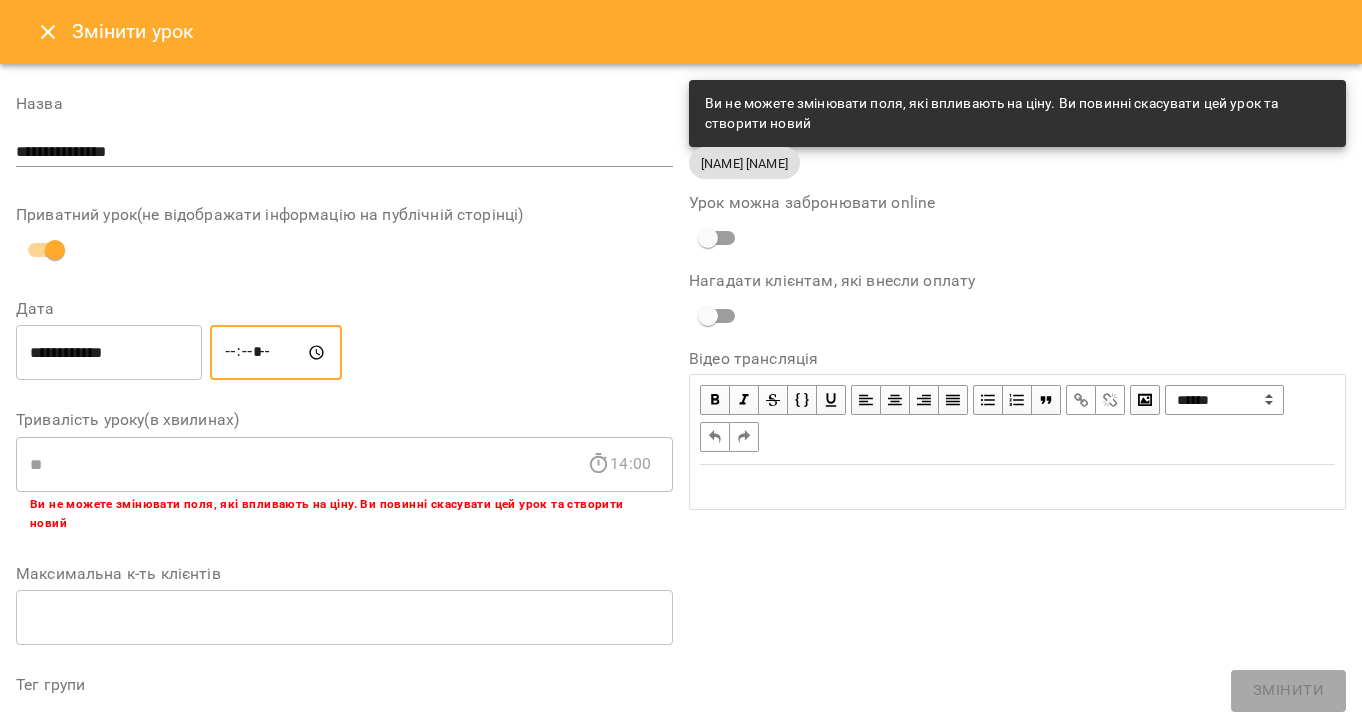click on "*****" at bounding box center (276, 353) 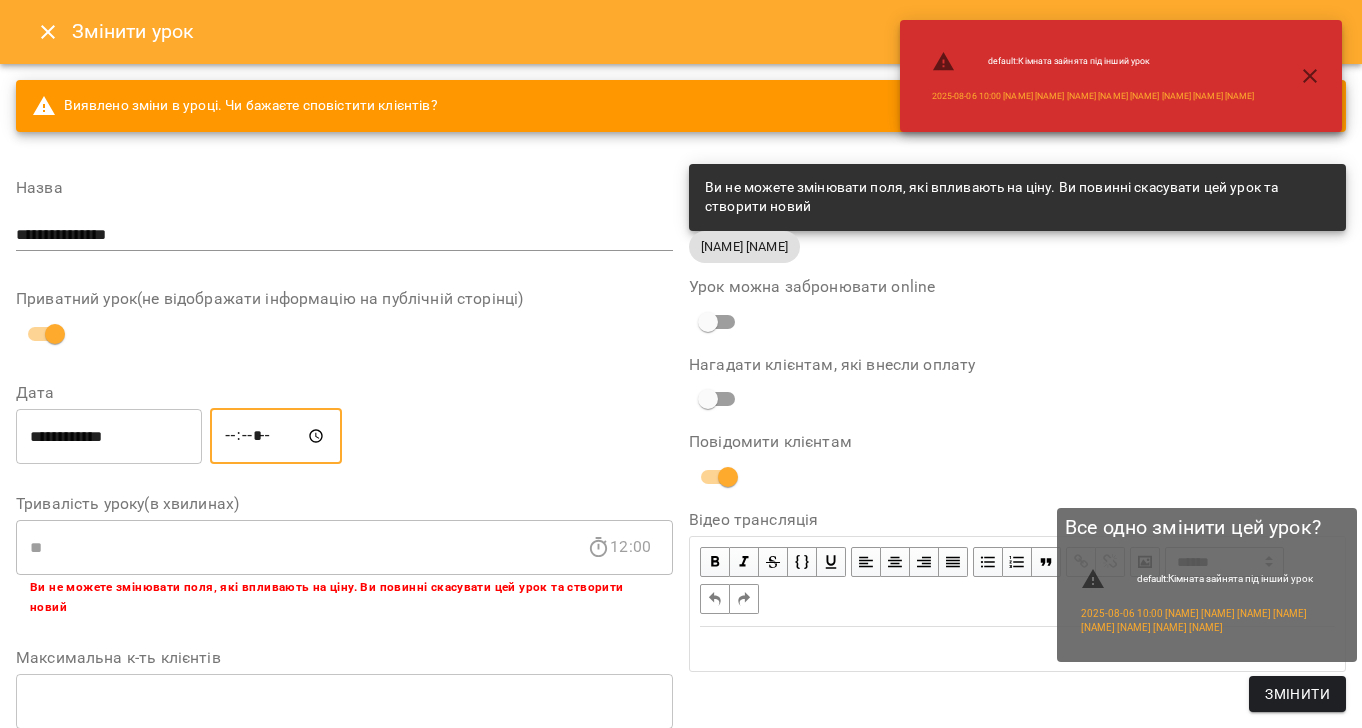 click on "Змінити" at bounding box center (1297, 694) 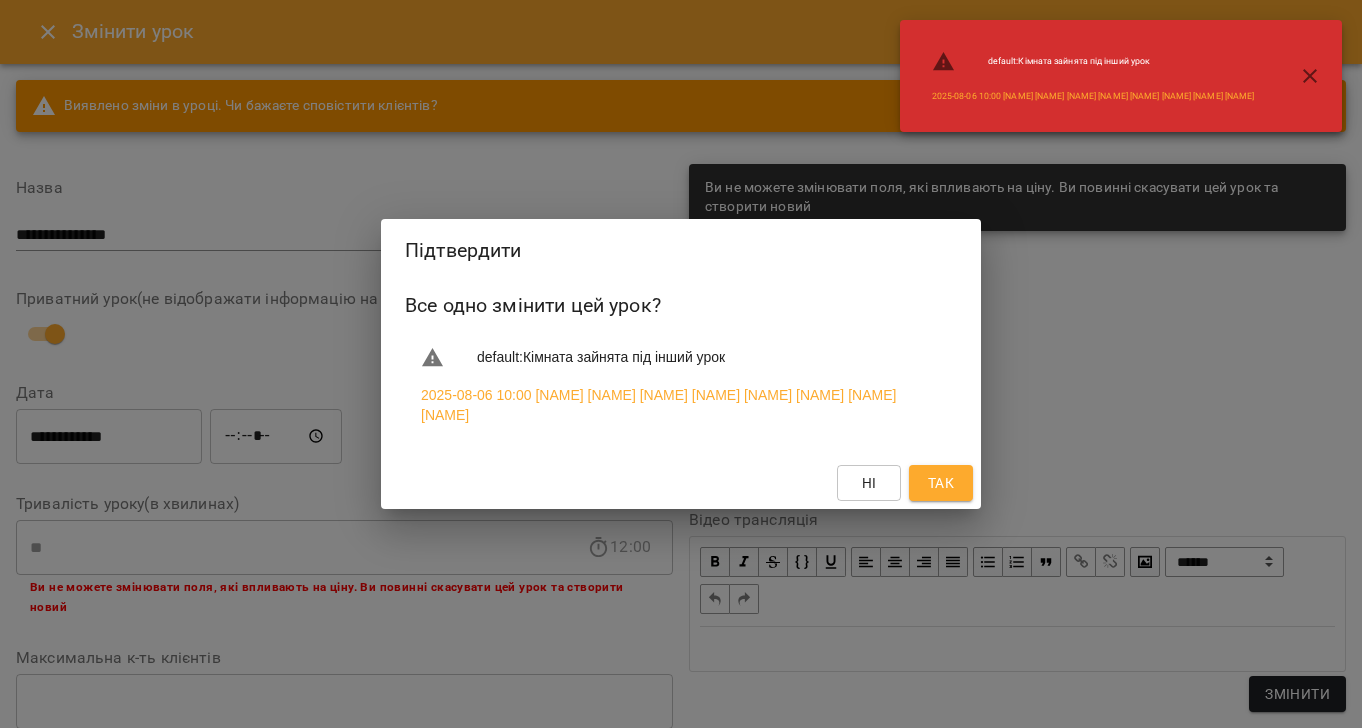 drag, startPoint x: 948, startPoint y: 489, endPoint x: 540, endPoint y: 279, distance: 458.87253 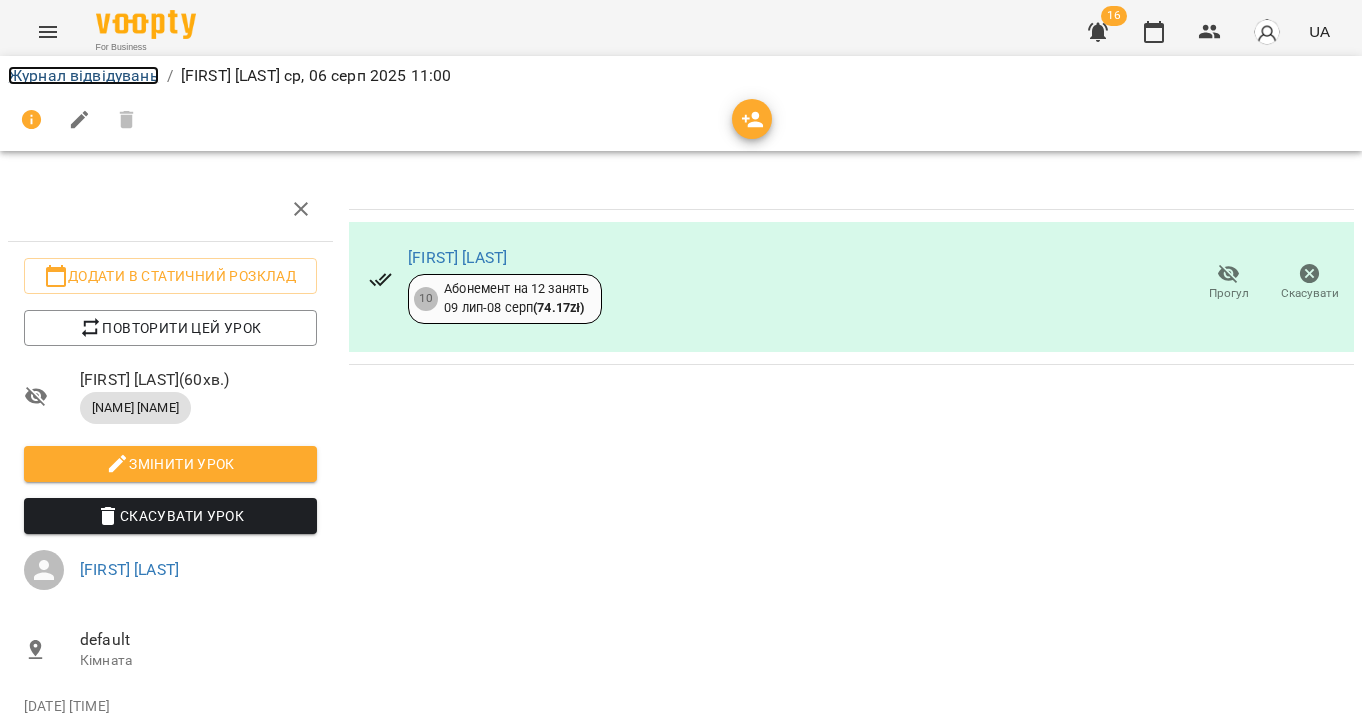 click on "Журнал відвідувань" at bounding box center [83, 75] 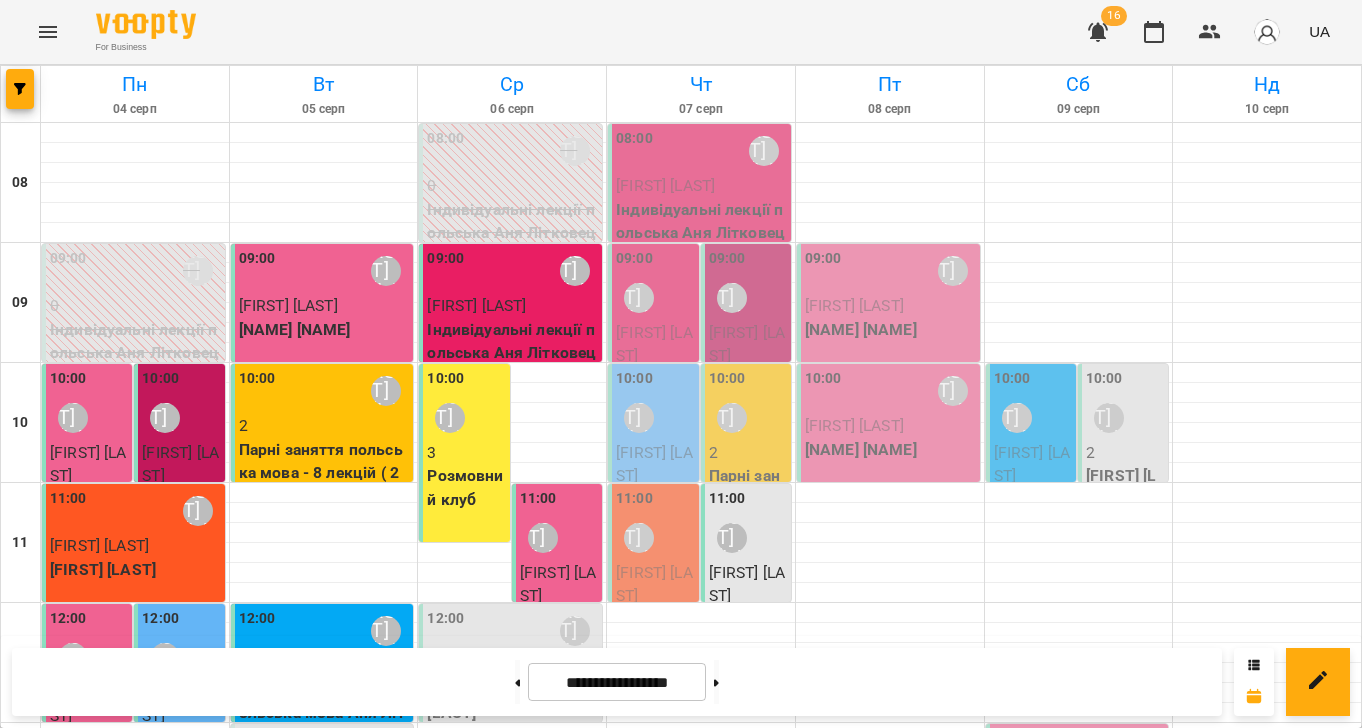 scroll, scrollTop: 286, scrollLeft: 0, axis: vertical 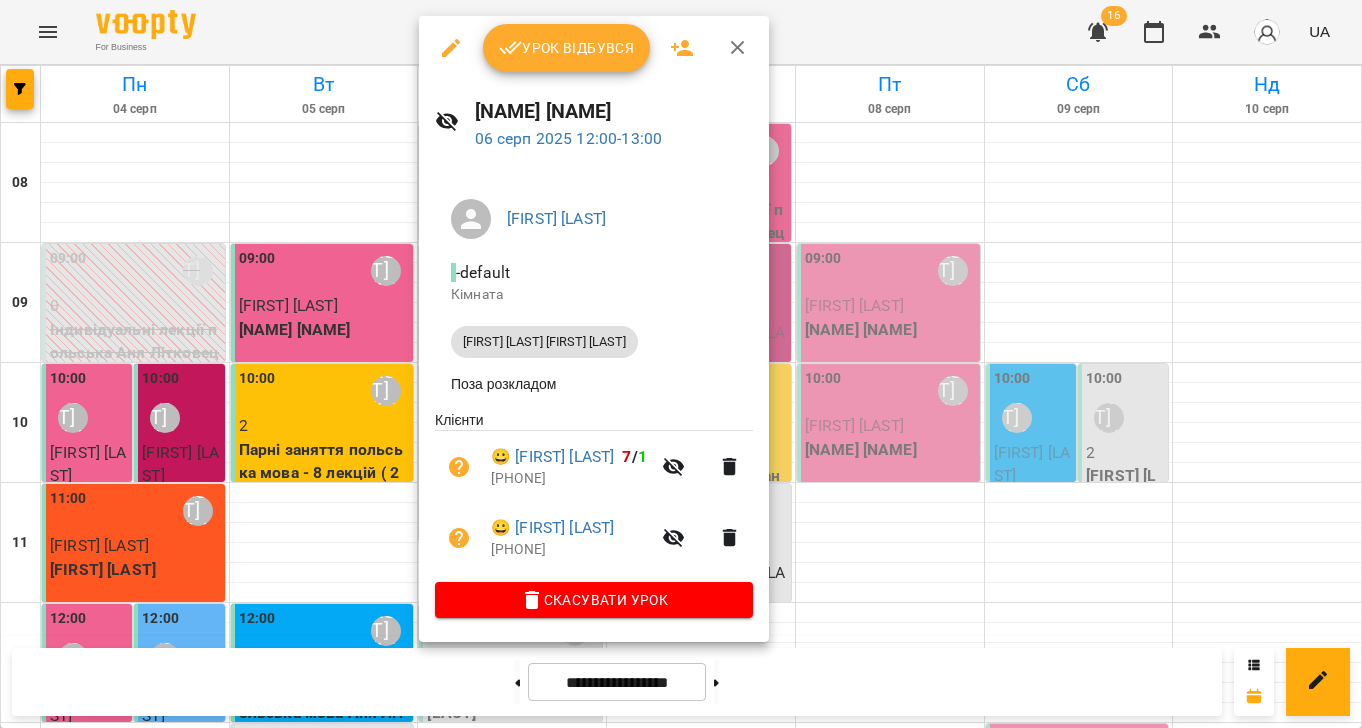 click 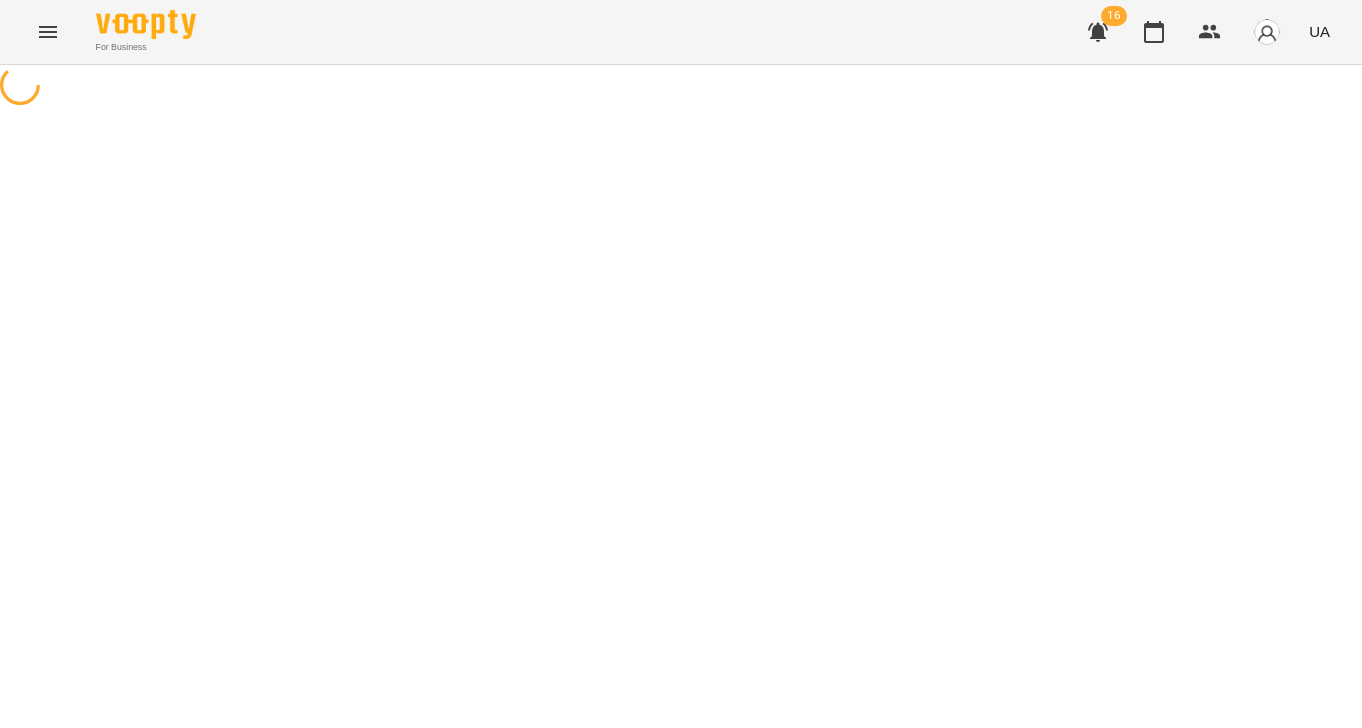 select on "**********" 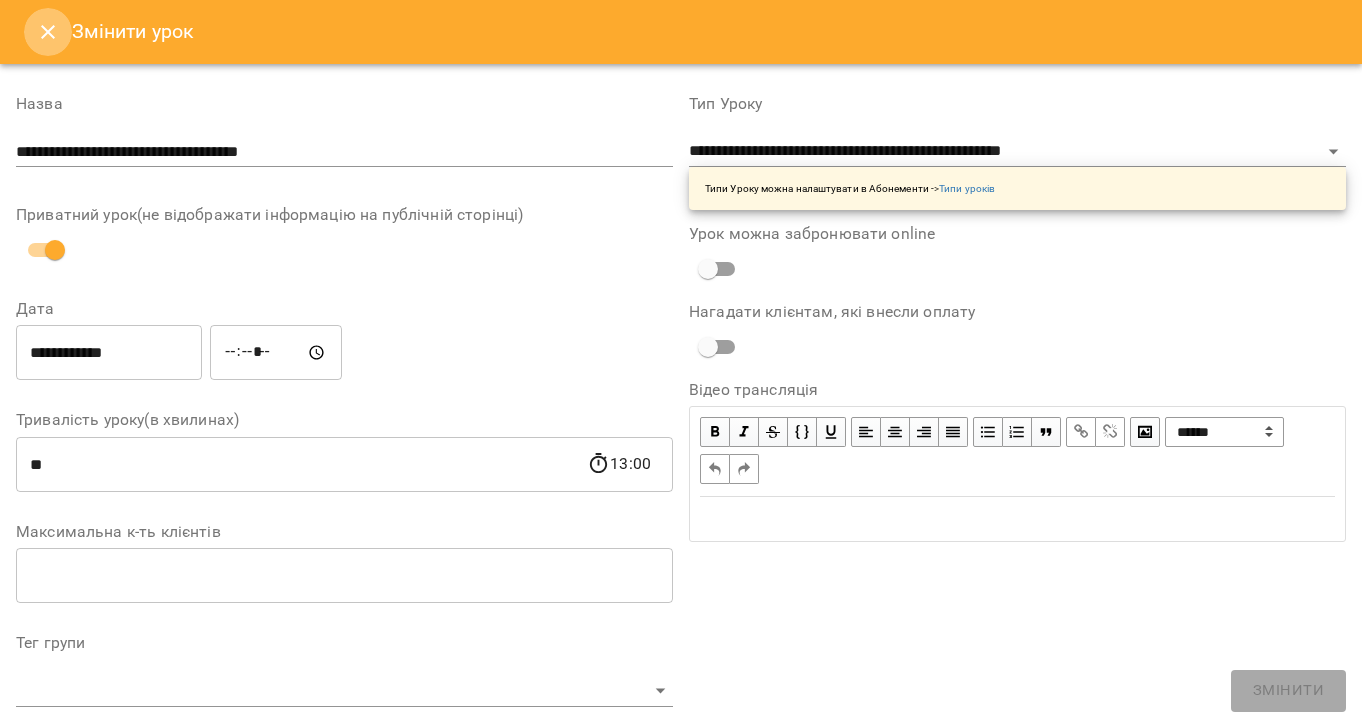 click 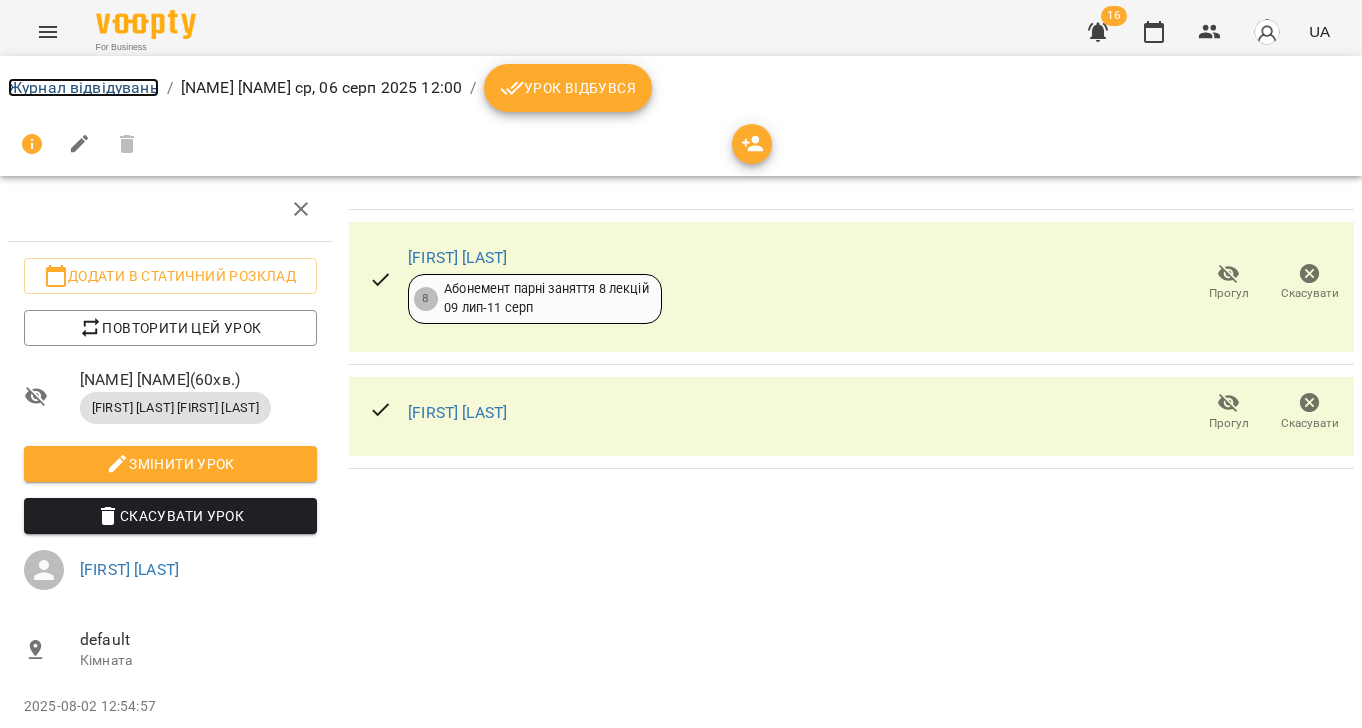 click on "Журнал відвідувань" at bounding box center [83, 87] 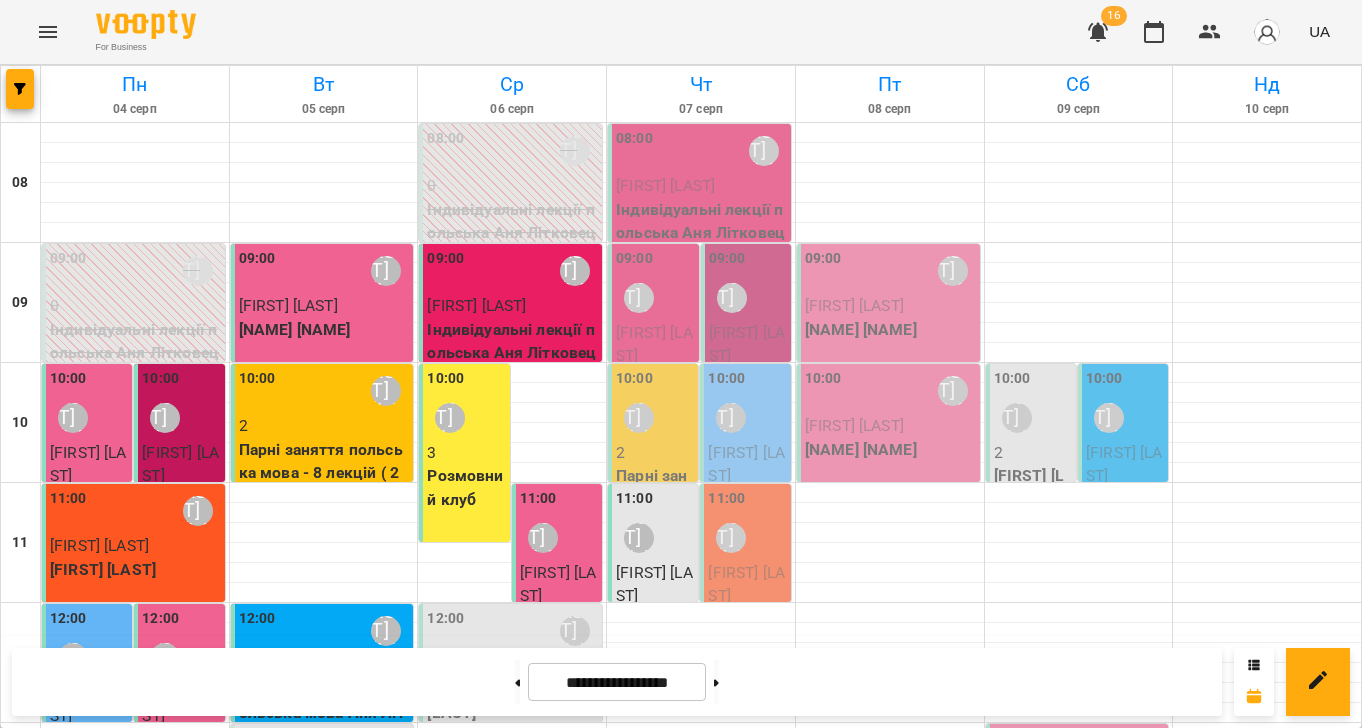 scroll, scrollTop: 0, scrollLeft: 0, axis: both 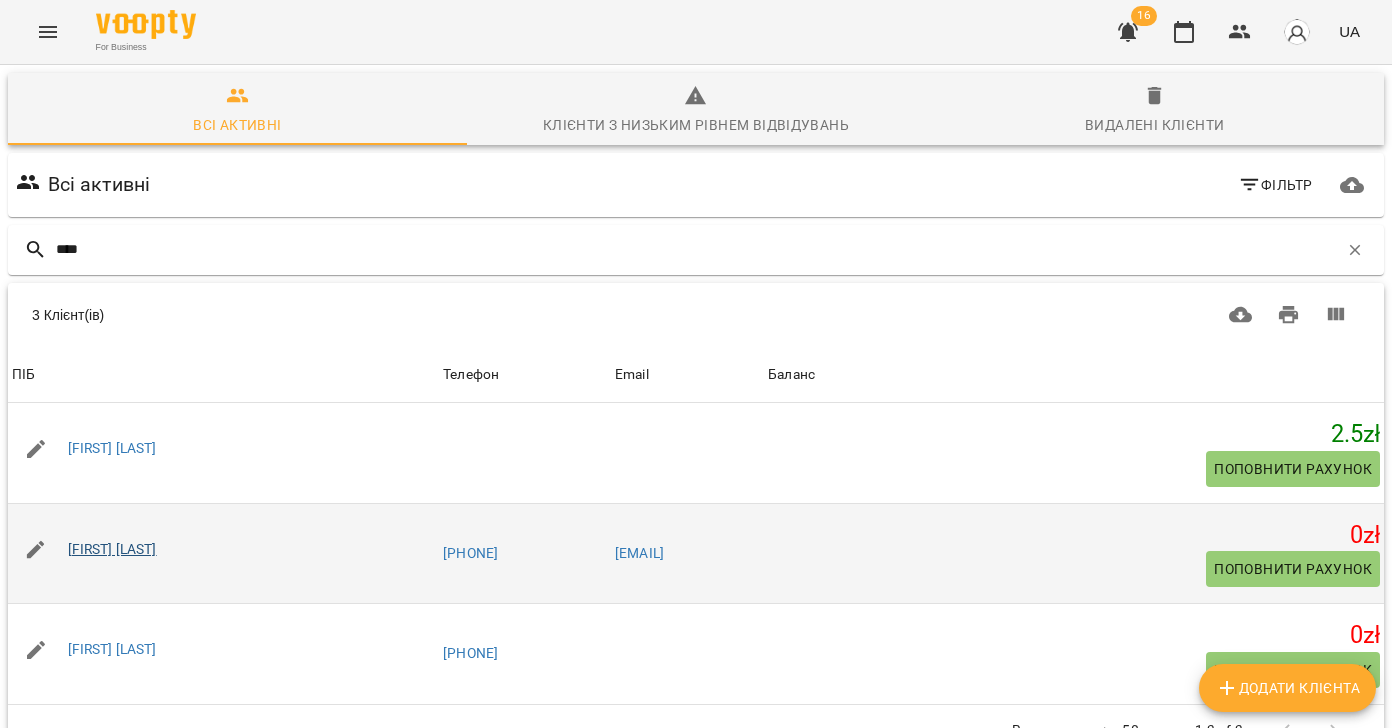 type on "****" 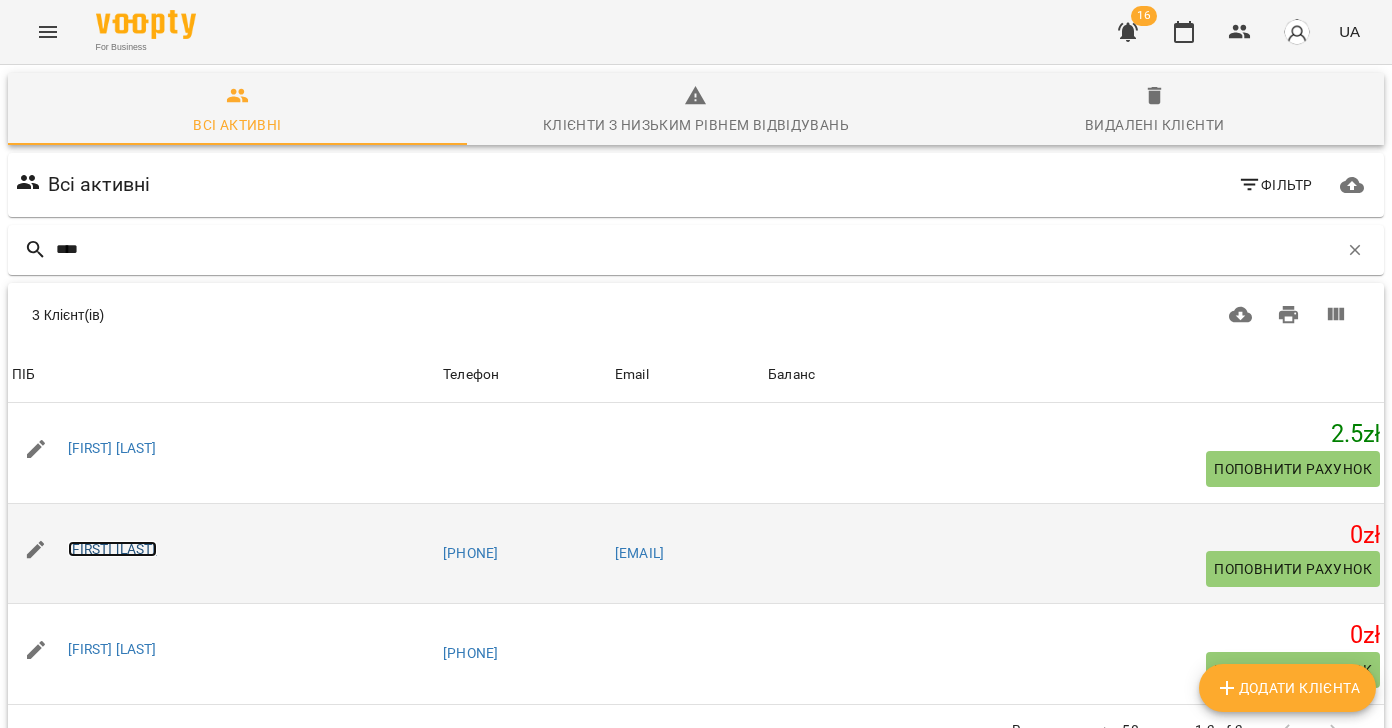 click on "[FIRST] [LAST]" at bounding box center (112, 549) 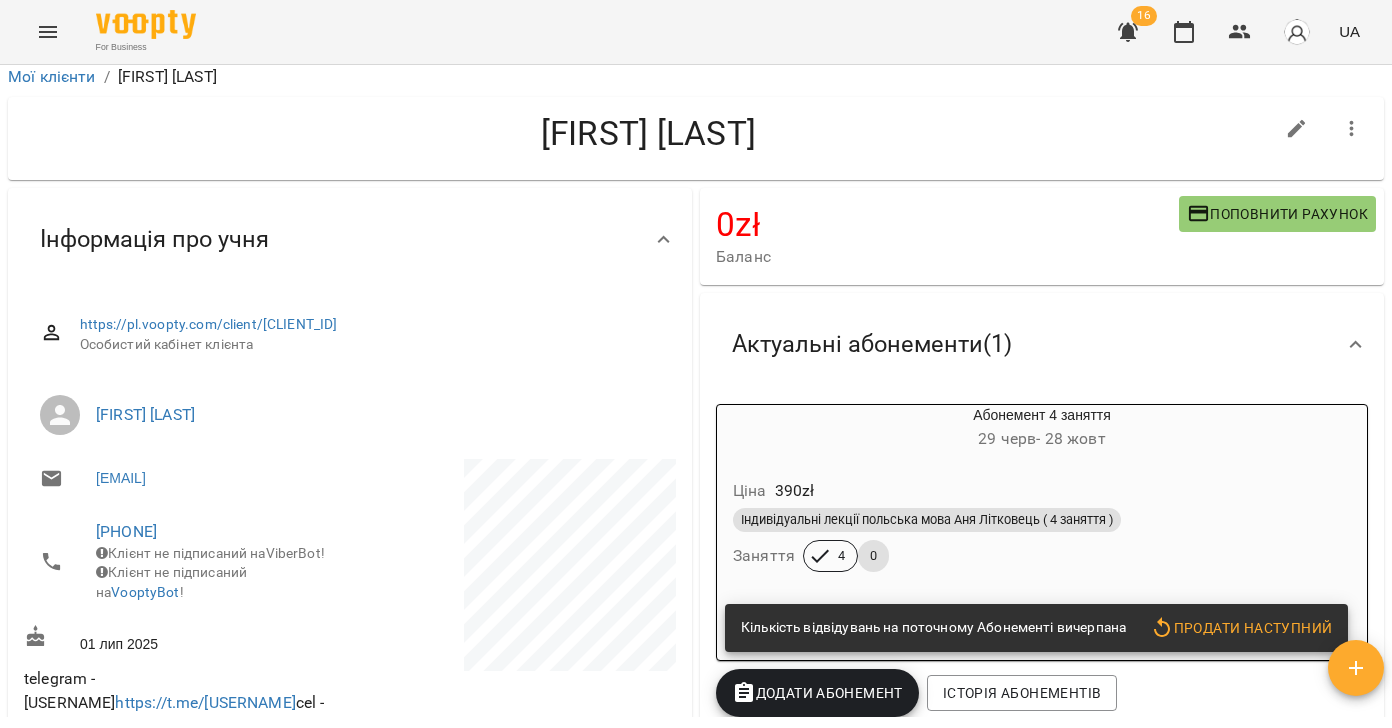 scroll, scrollTop: 11, scrollLeft: 0, axis: vertical 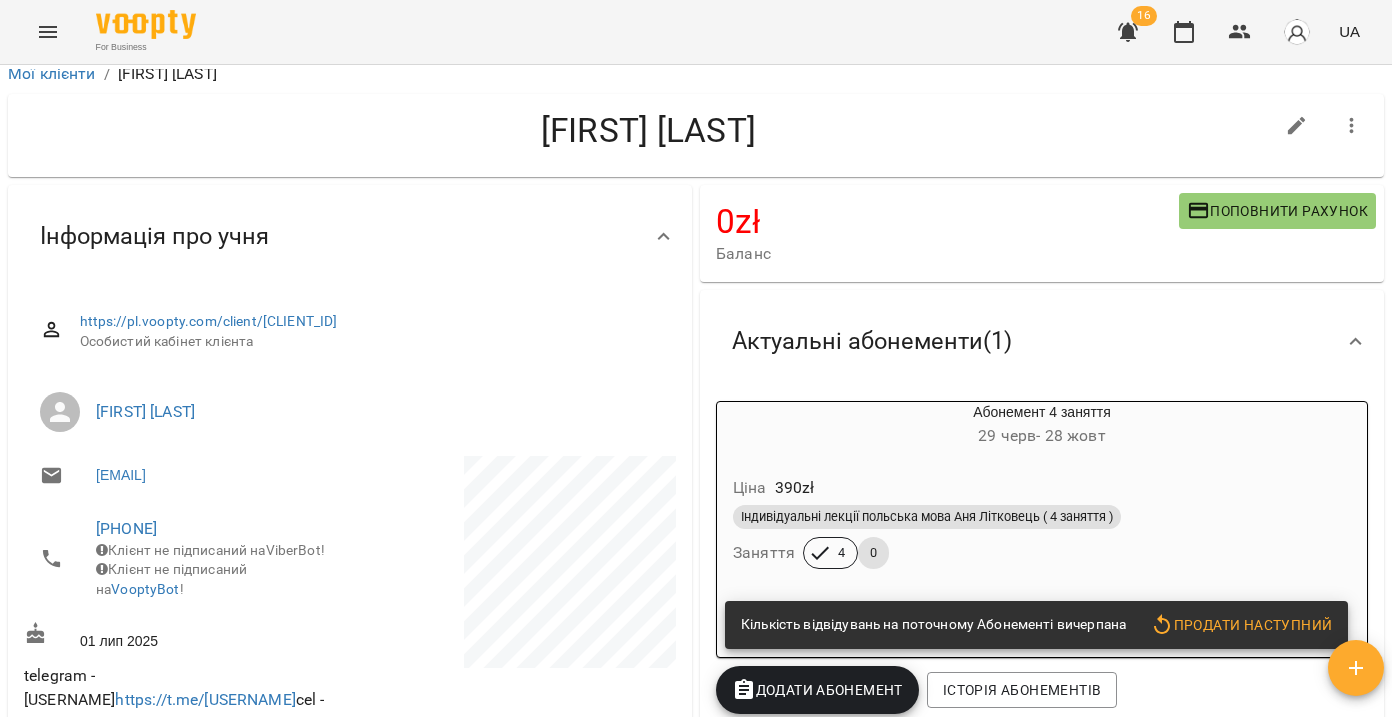 click on "Ціна 390 zł" at bounding box center (1042, 488) 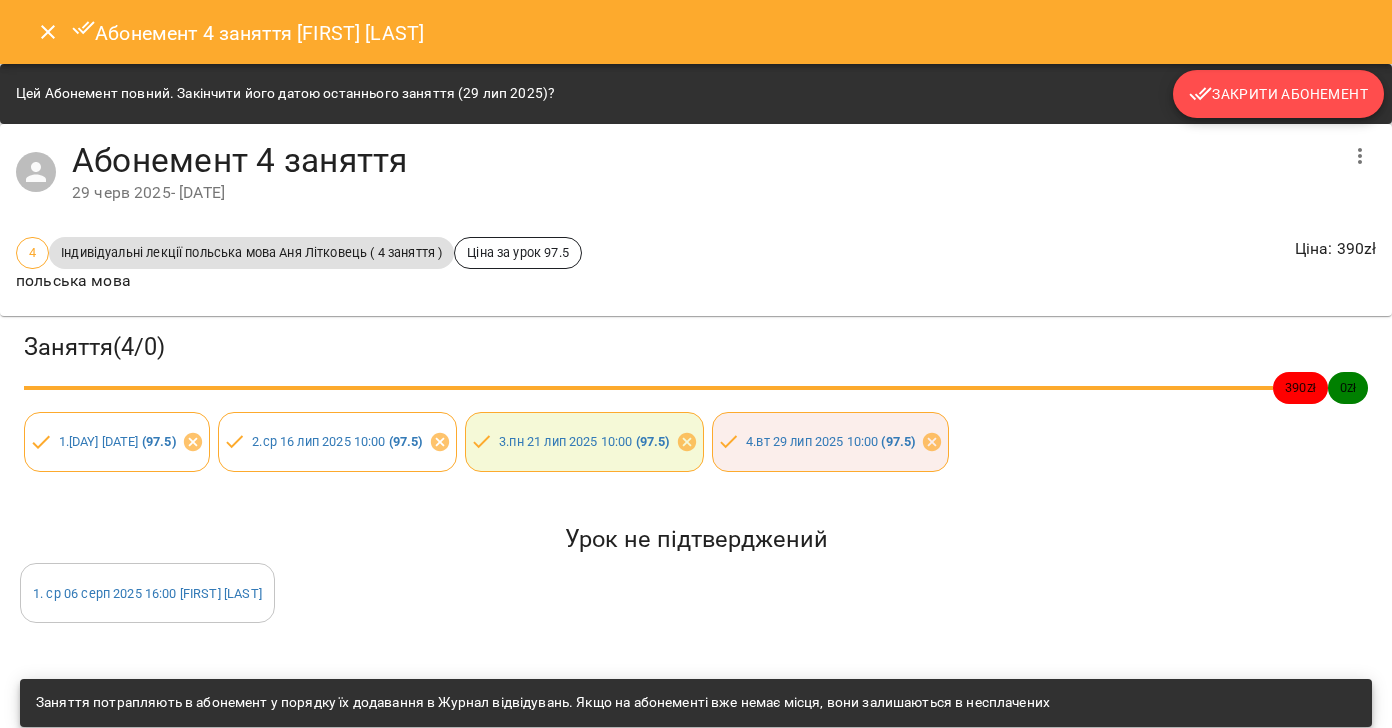 click on "Закрити Абонемент" at bounding box center [1278, 94] 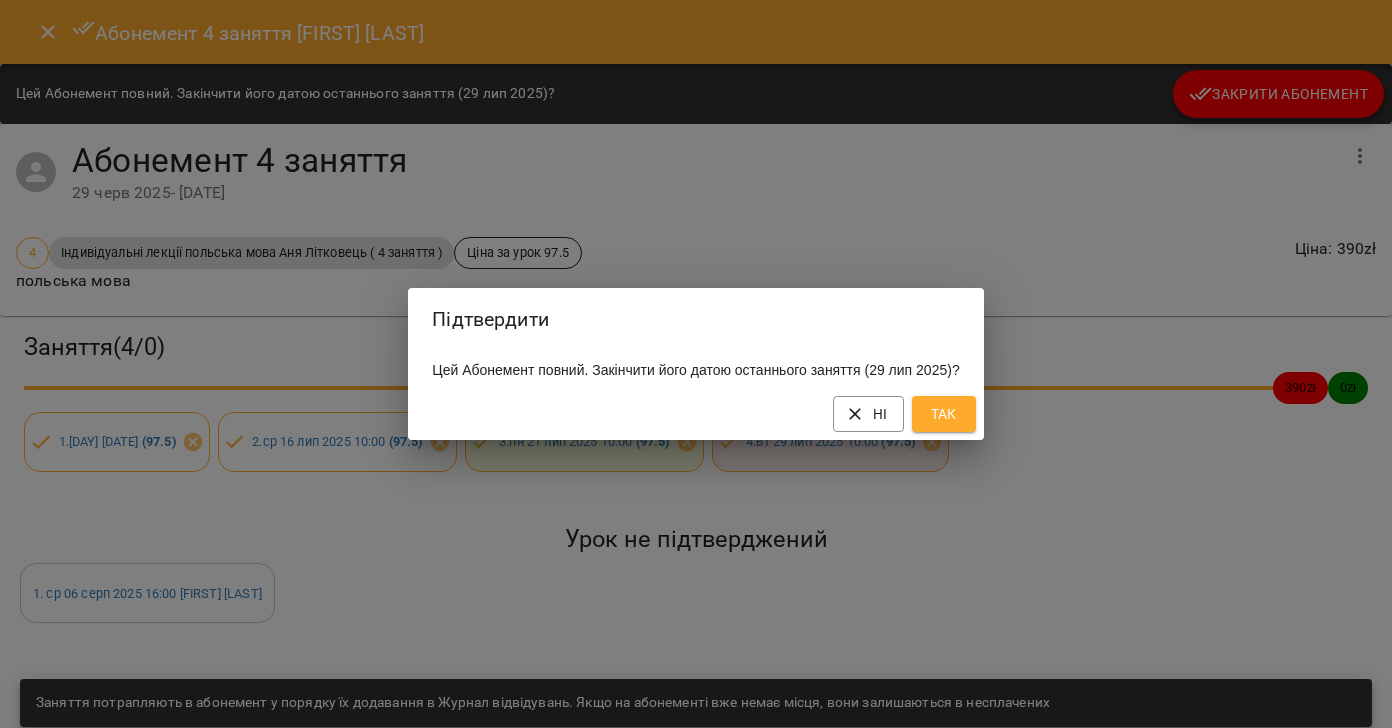 click on "Так" at bounding box center (944, 414) 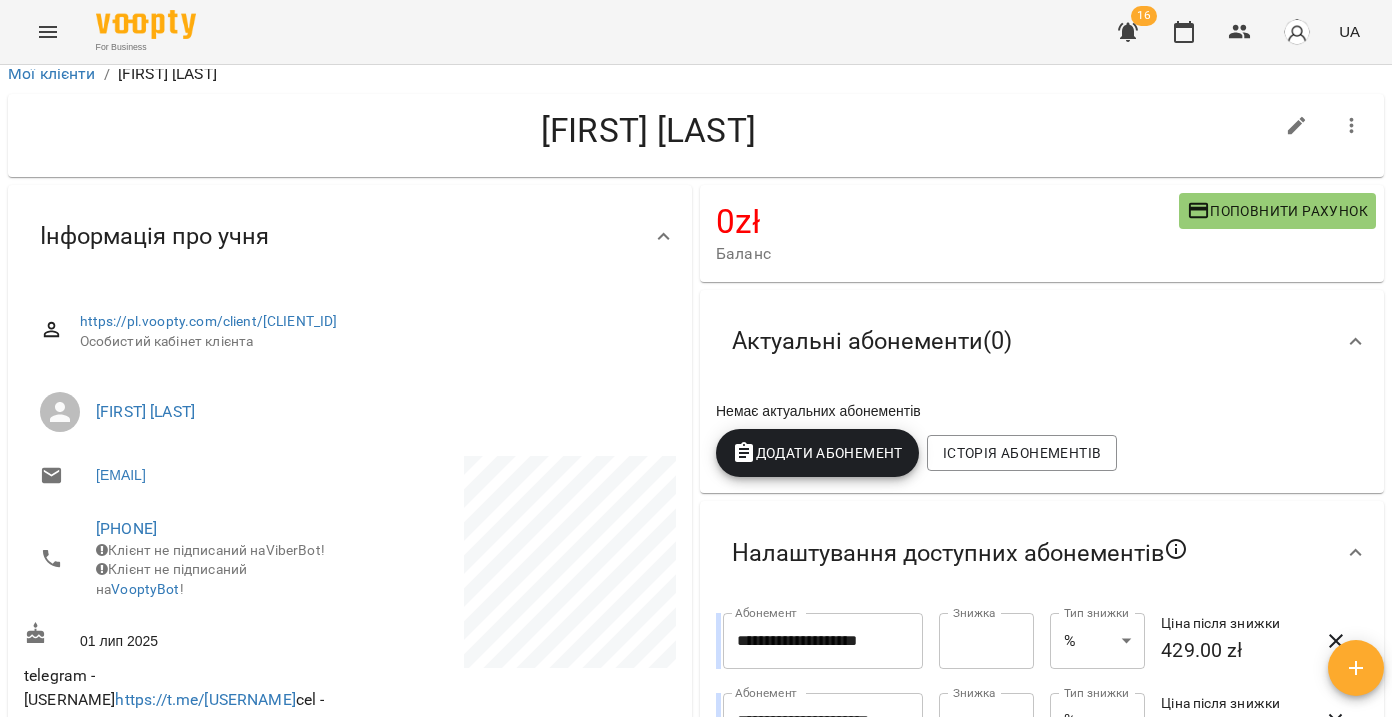 click 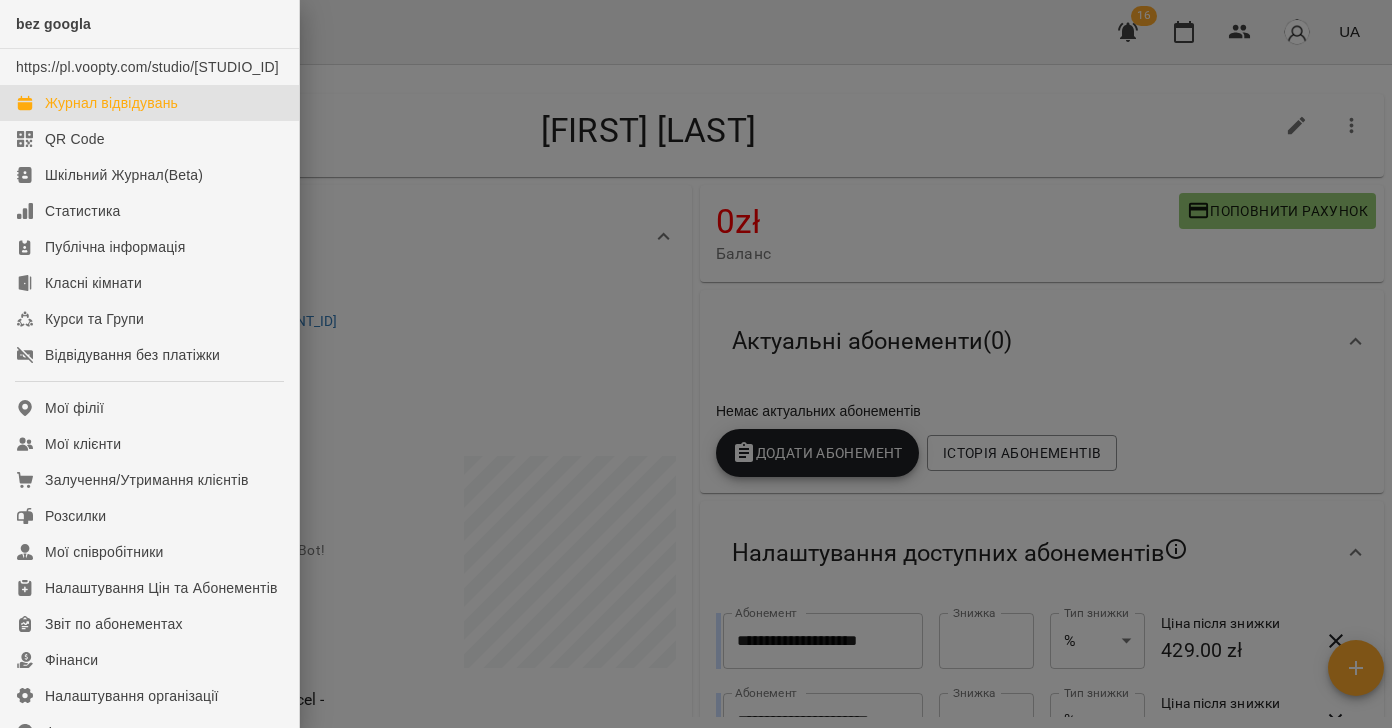 drag, startPoint x: 83, startPoint y: 124, endPoint x: 492, endPoint y: 132, distance: 409.07825 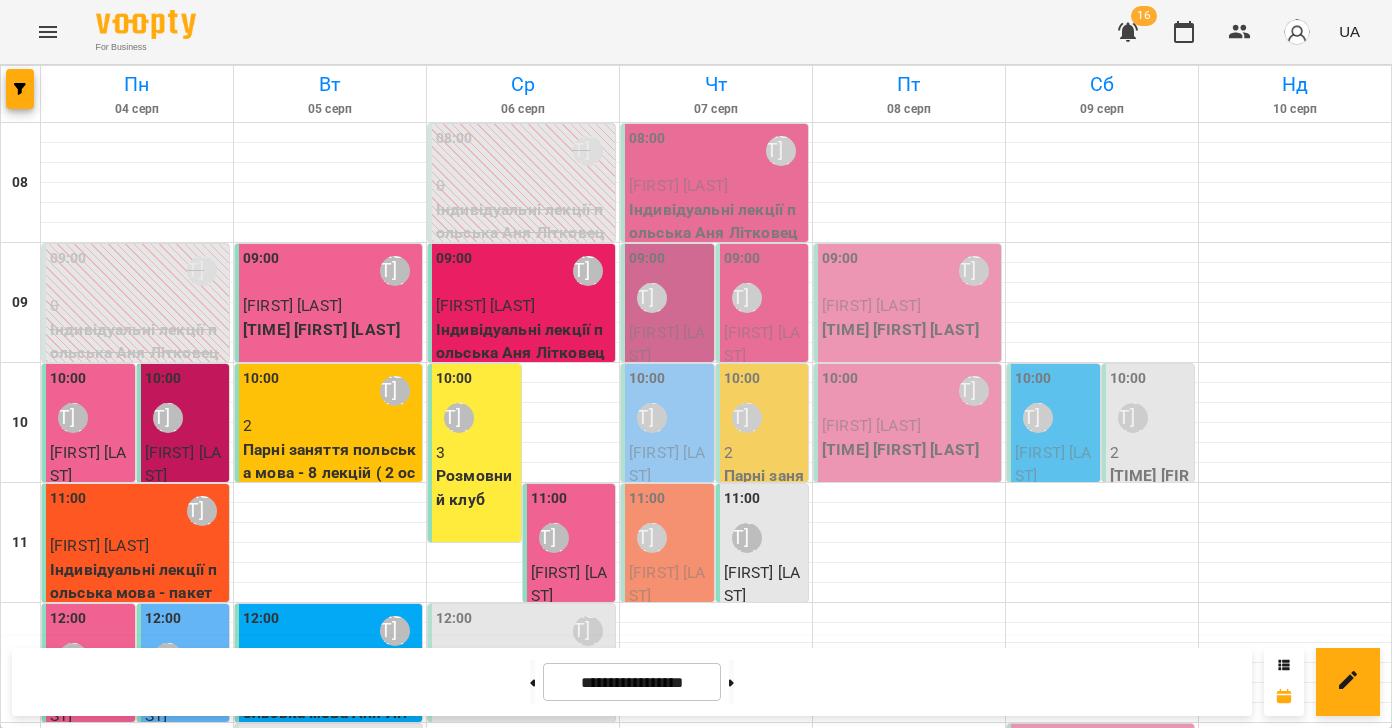 scroll, scrollTop: 171, scrollLeft: 0, axis: vertical 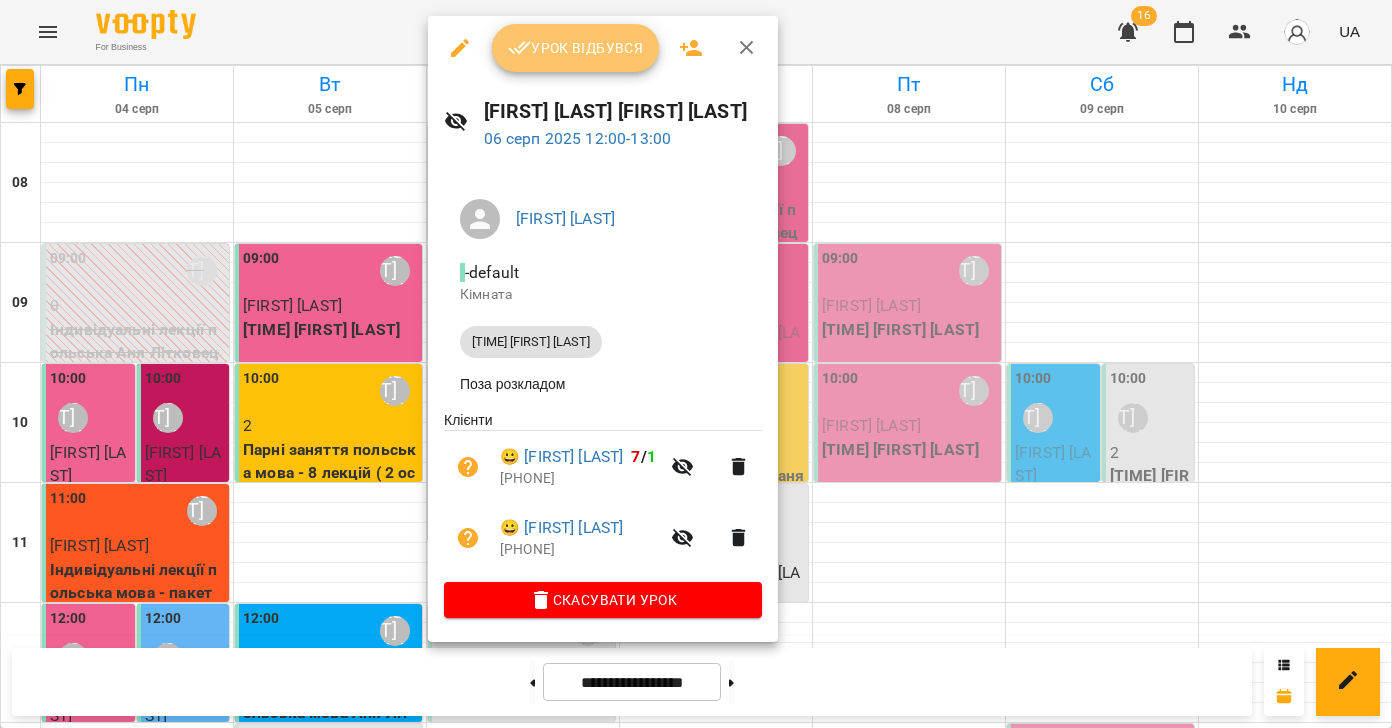 click on "Урок відбувся" at bounding box center [576, 48] 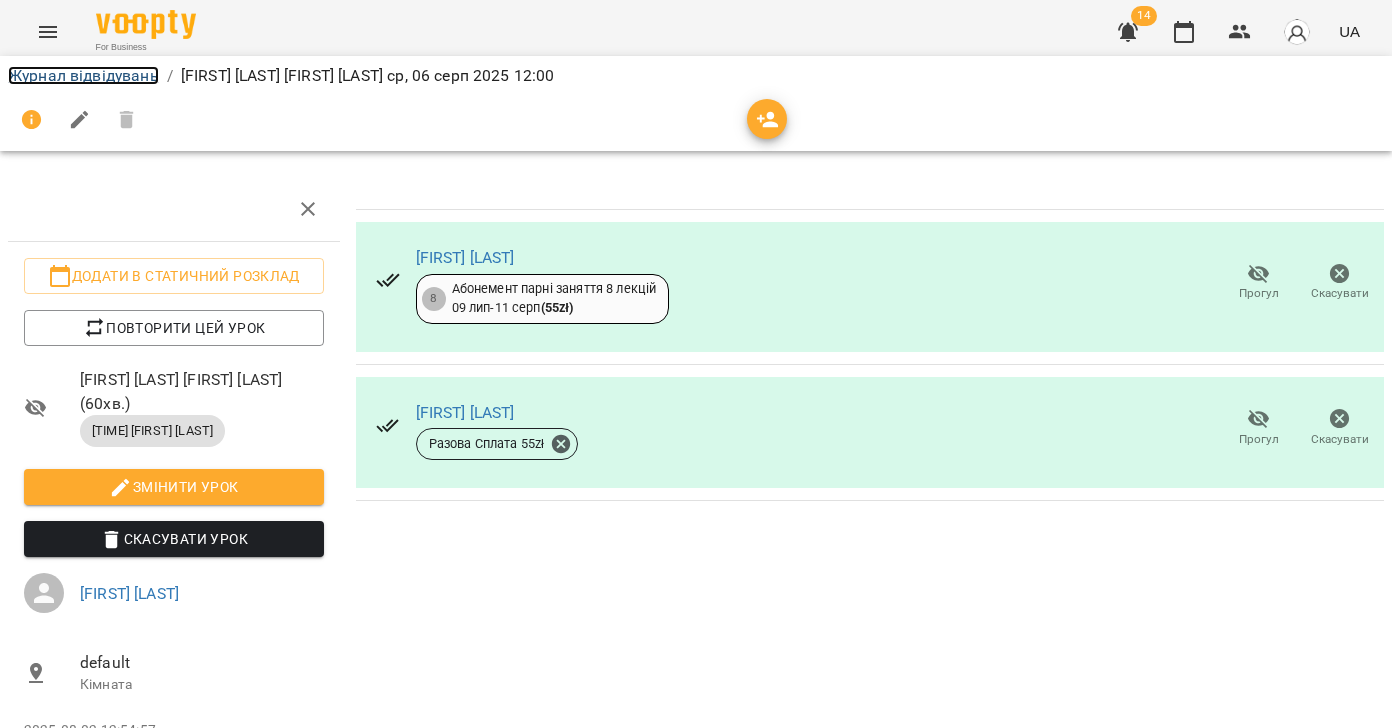 click on "Журнал відвідувань" at bounding box center (83, 75) 